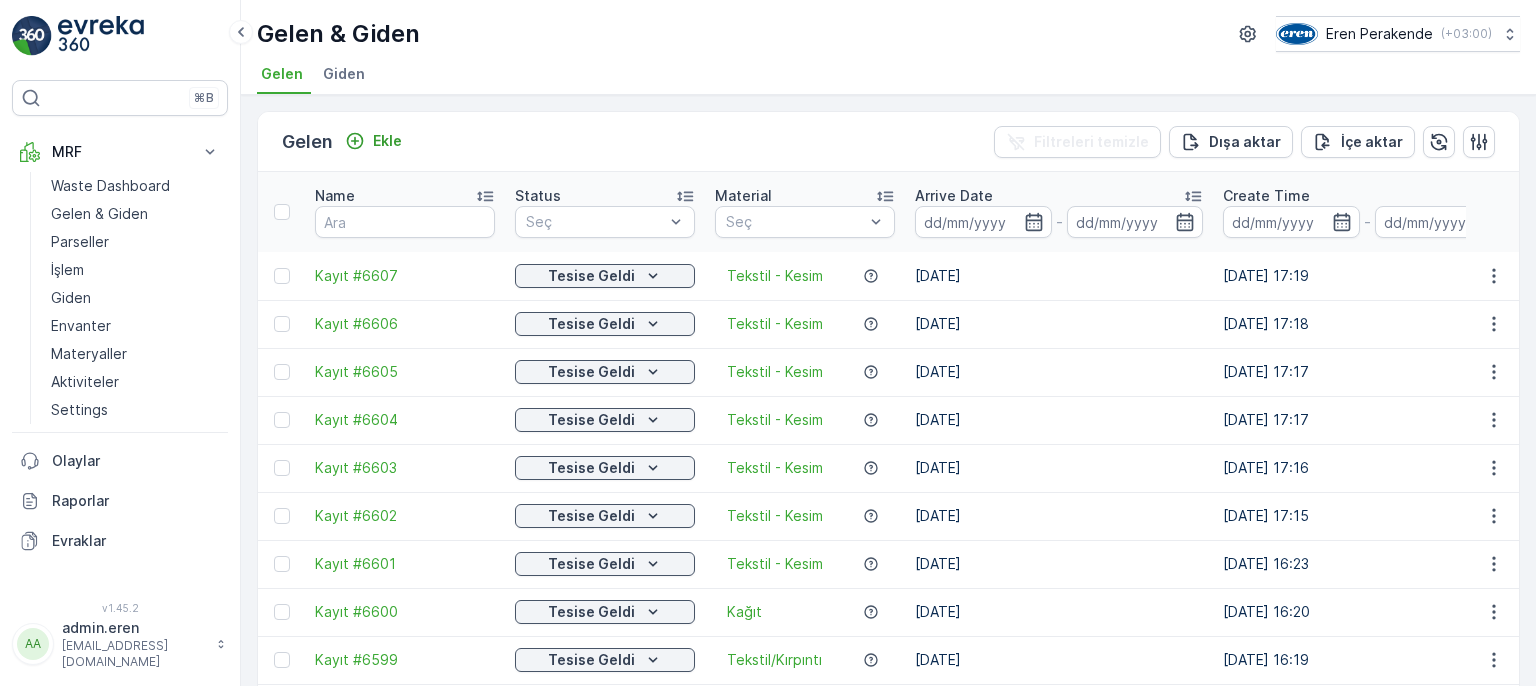 scroll, scrollTop: 0, scrollLeft: 0, axis: both 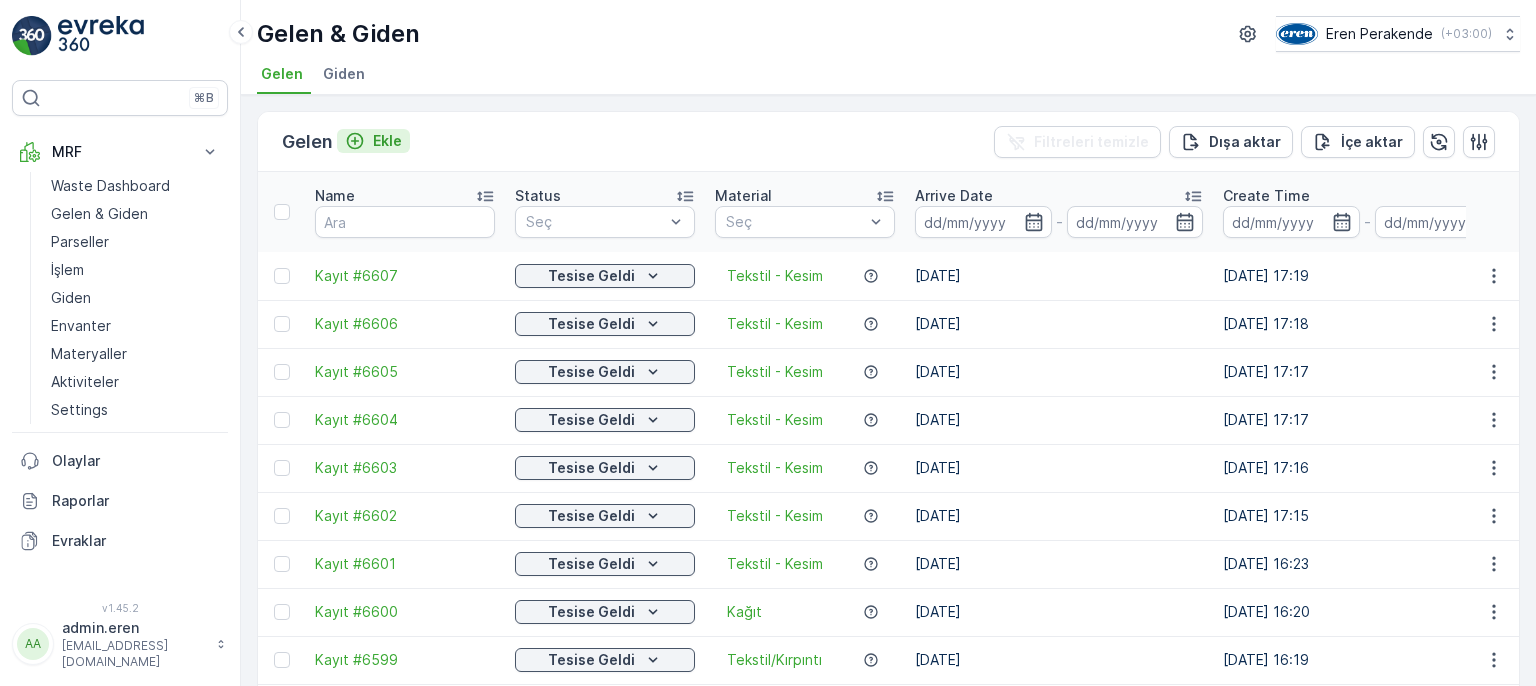 click on "Ekle" at bounding box center [373, 141] 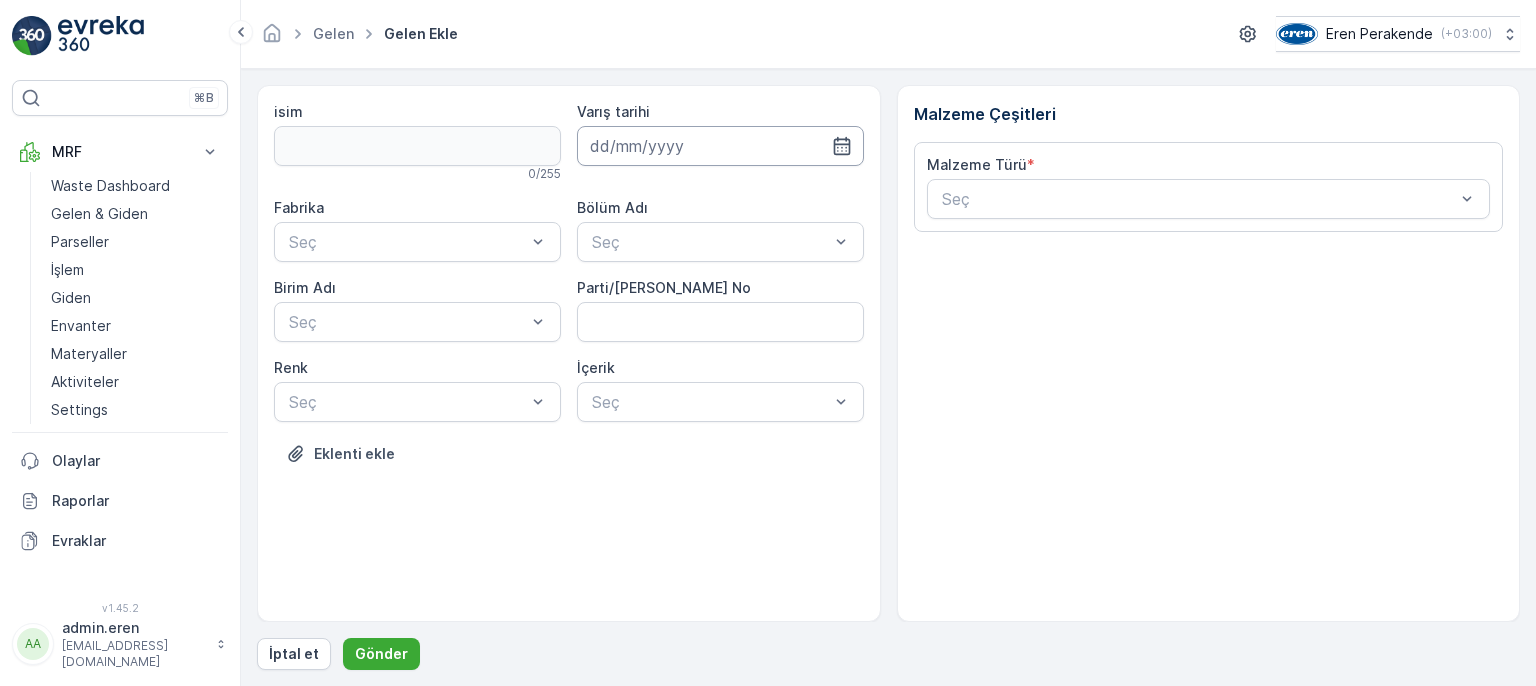click at bounding box center [720, 146] 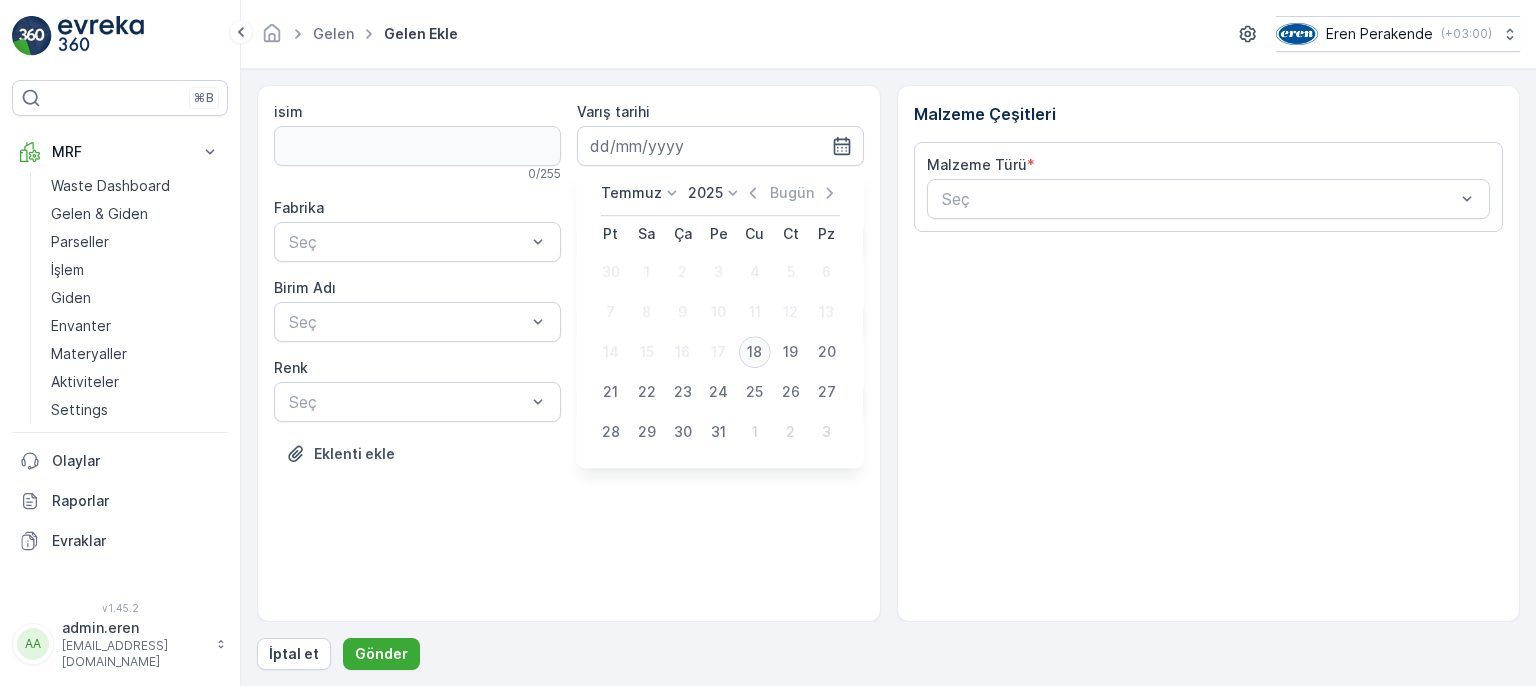 click on "18" at bounding box center [755, 352] 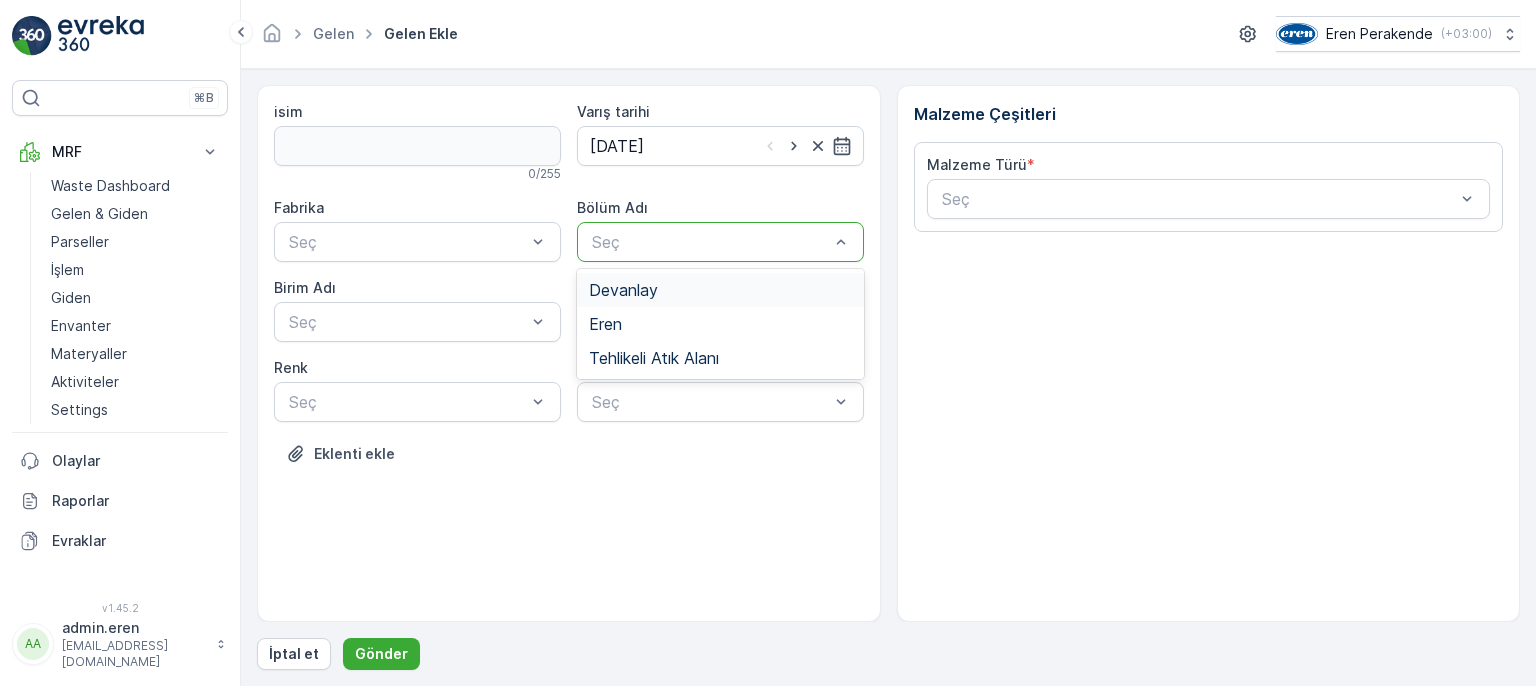 click at bounding box center (710, 242) 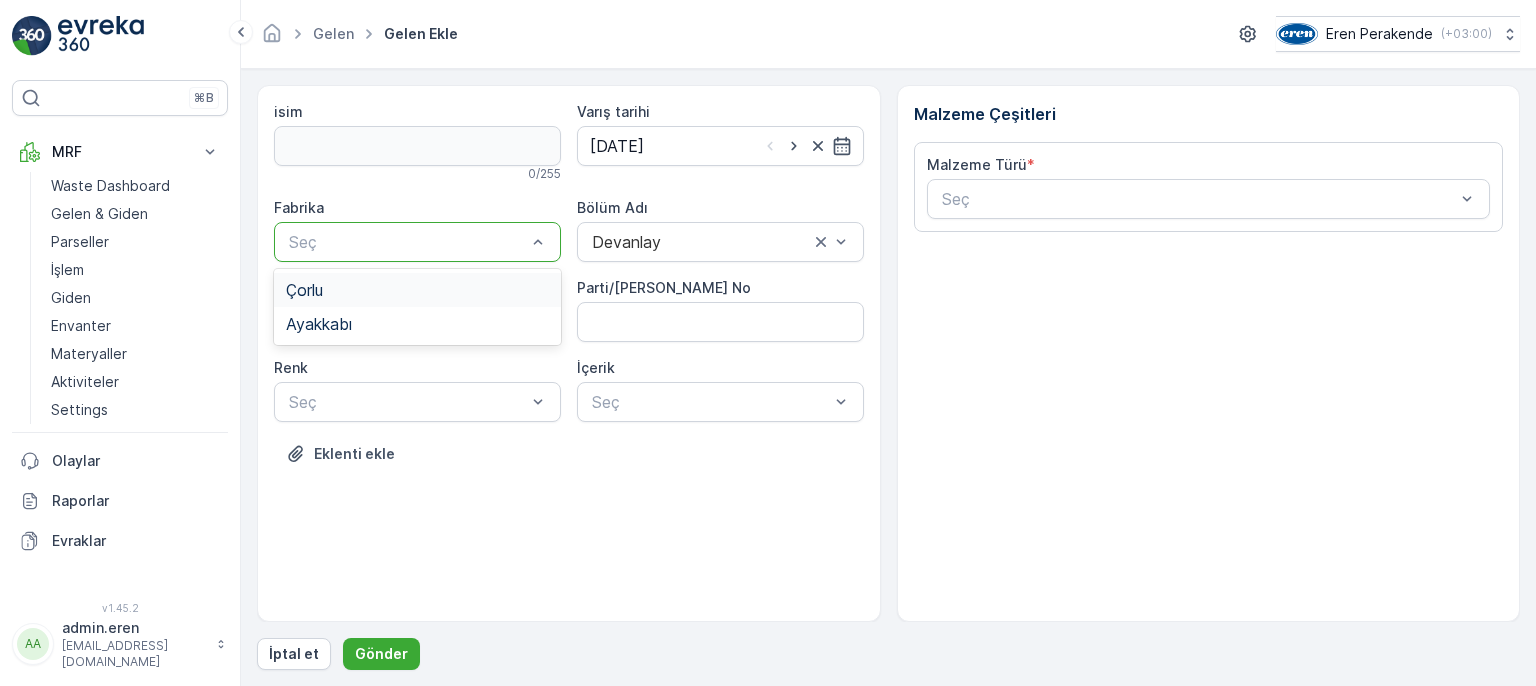 drag, startPoint x: 478, startPoint y: 245, endPoint x: 462, endPoint y: 284, distance: 42.154476 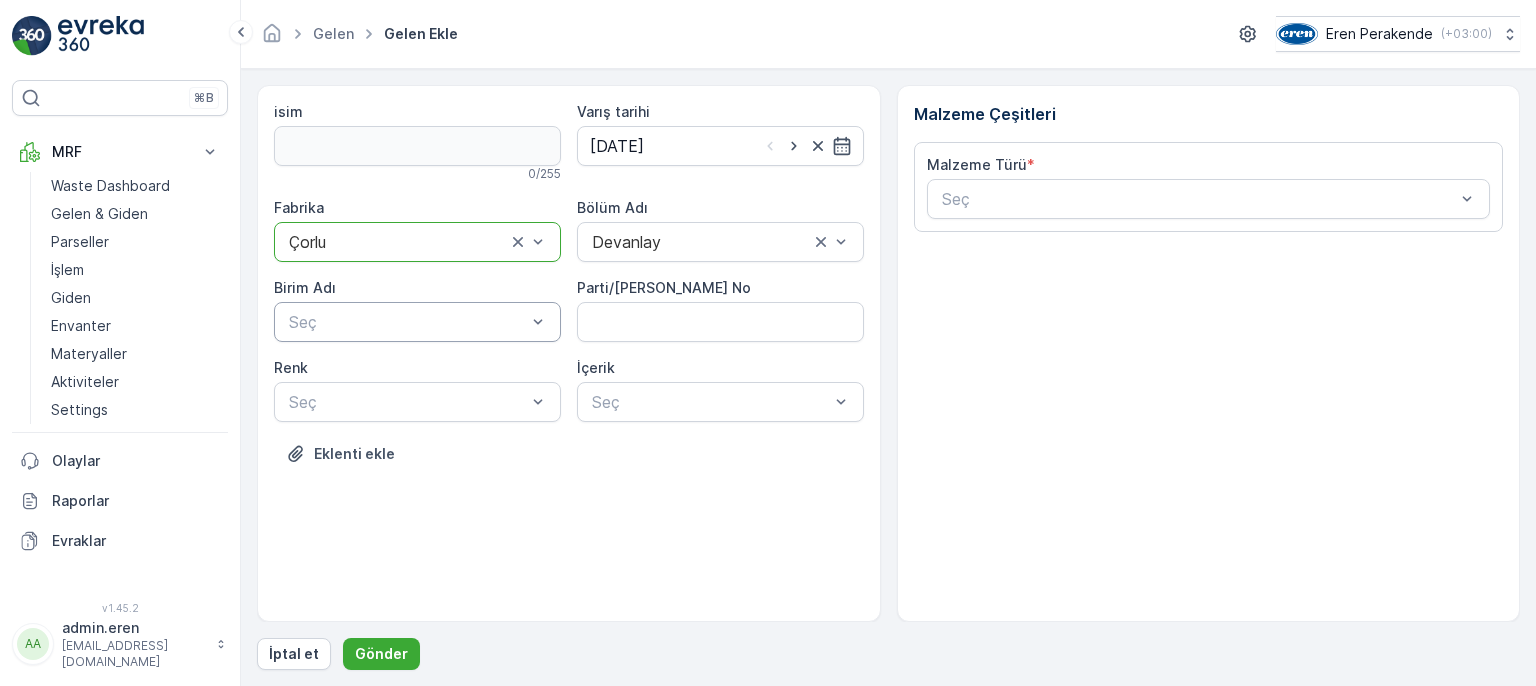 click at bounding box center [407, 322] 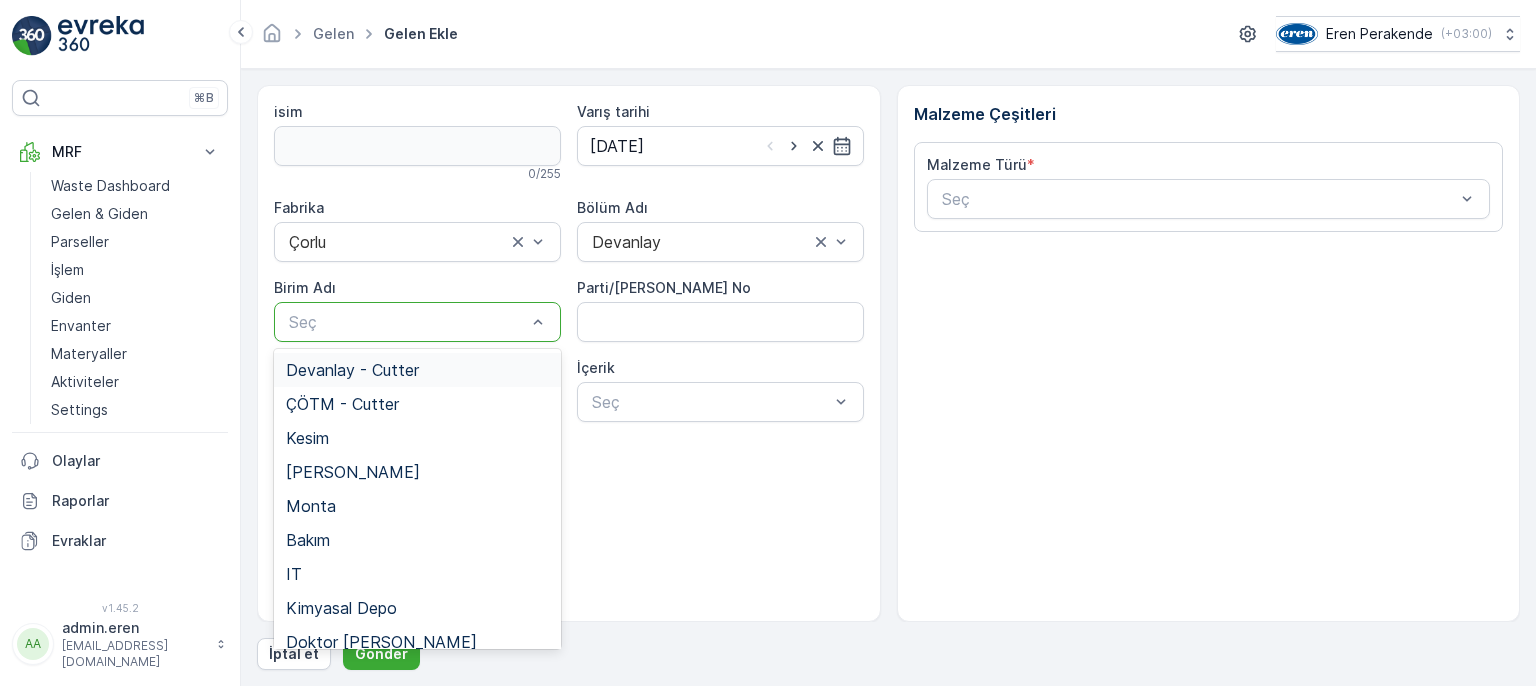 click on "Devanlay  - Cutter" at bounding box center [417, 370] 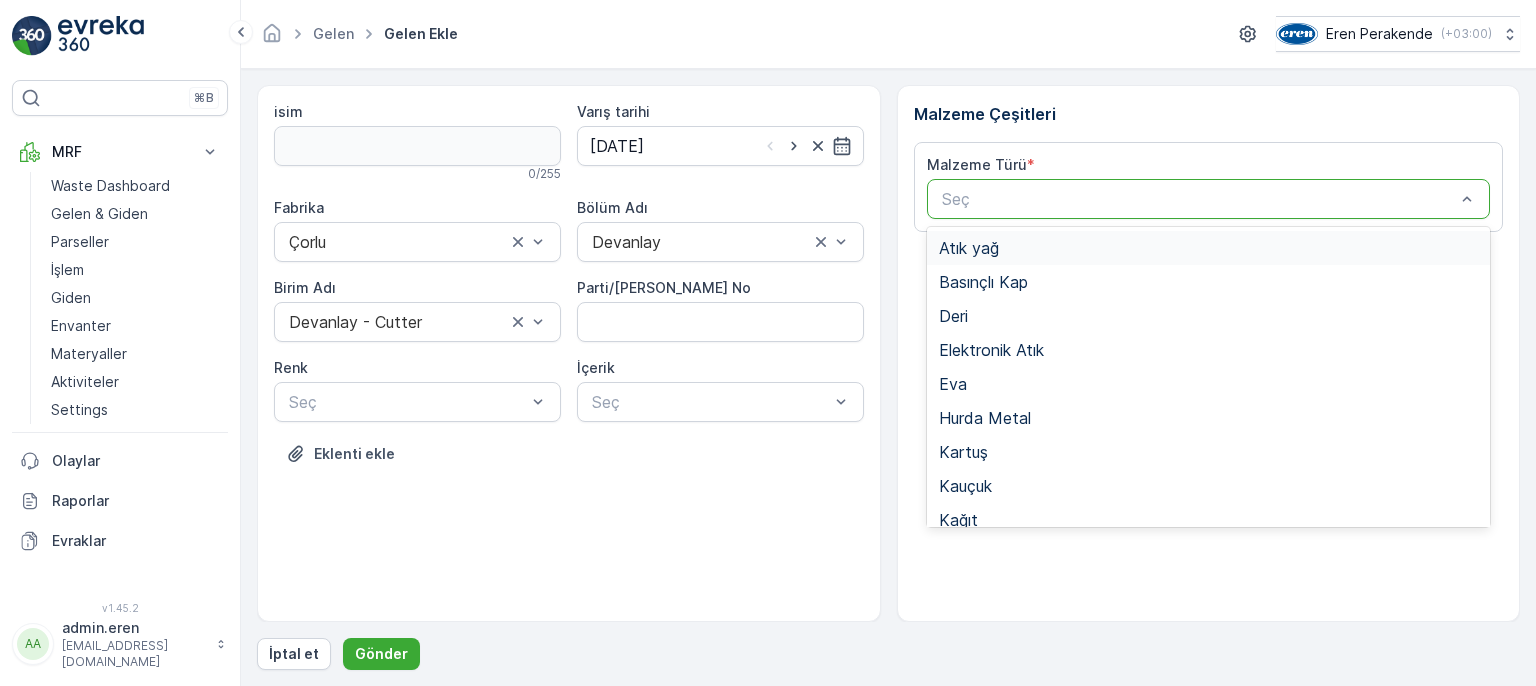 click on "Seç" at bounding box center [1209, 199] 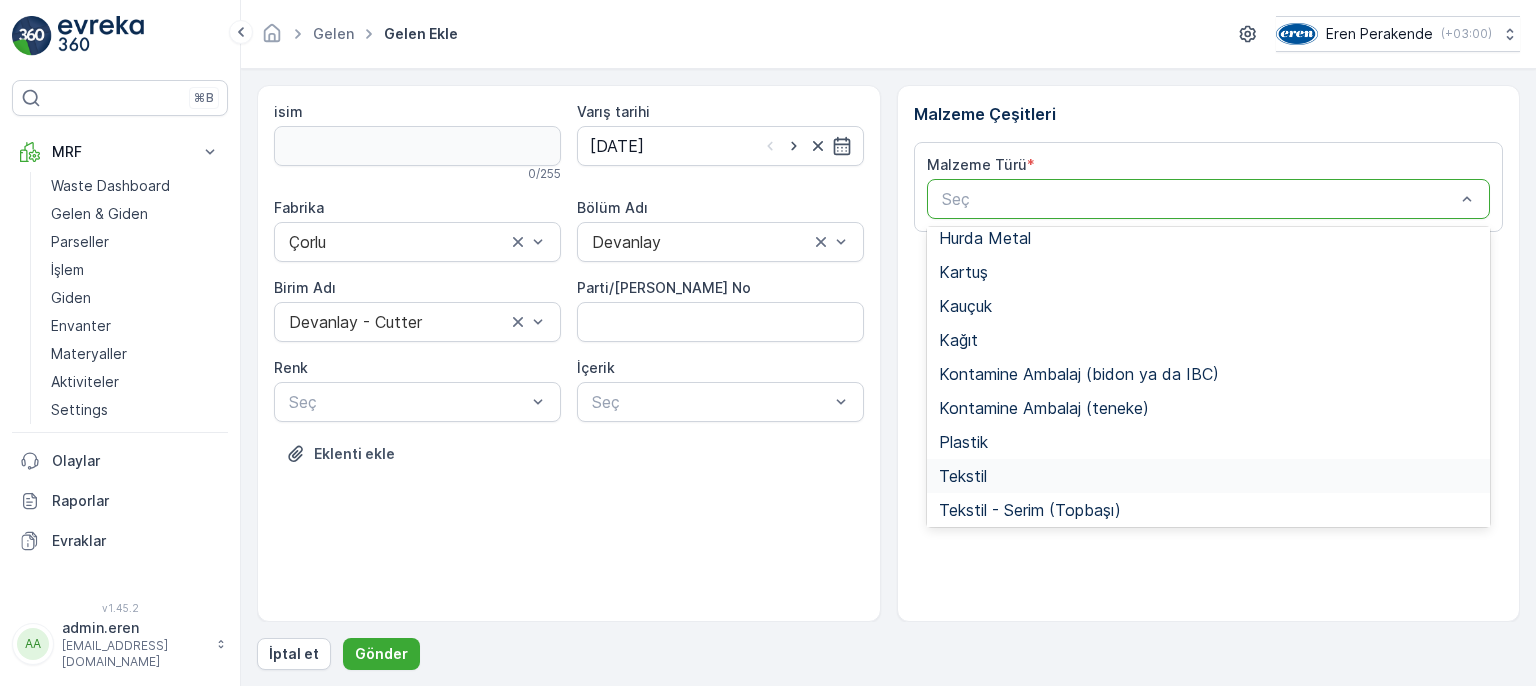 scroll, scrollTop: 300, scrollLeft: 0, axis: vertical 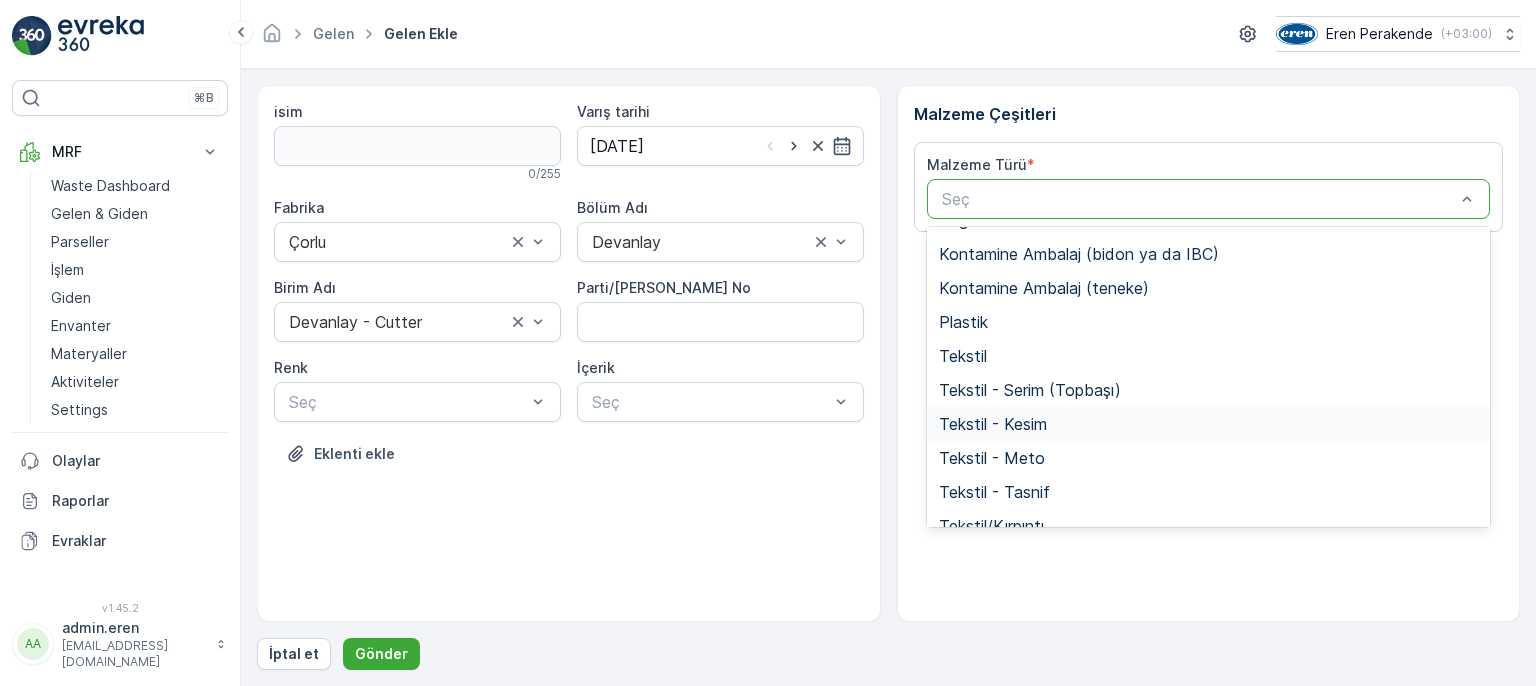click on "Tekstil - Kesim" at bounding box center [1209, 424] 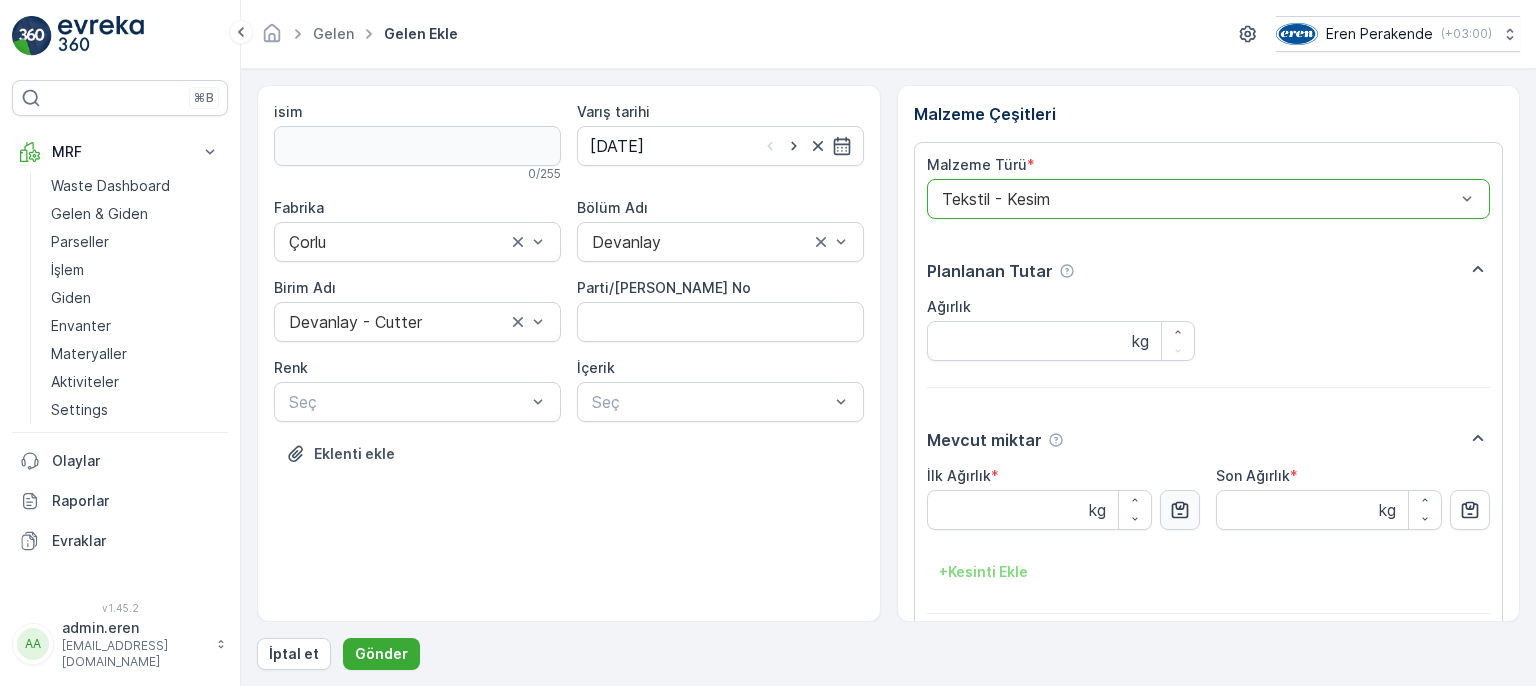 click 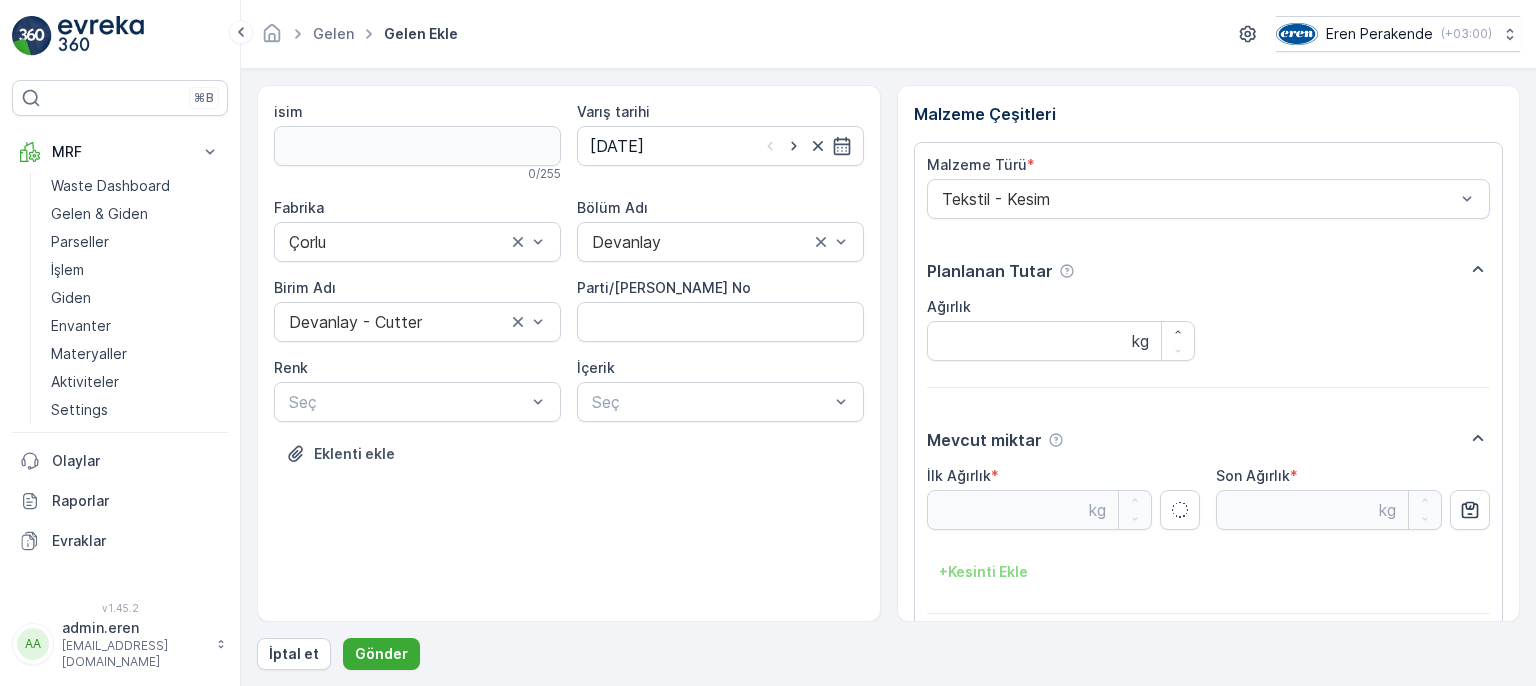 click at bounding box center (710, 402) 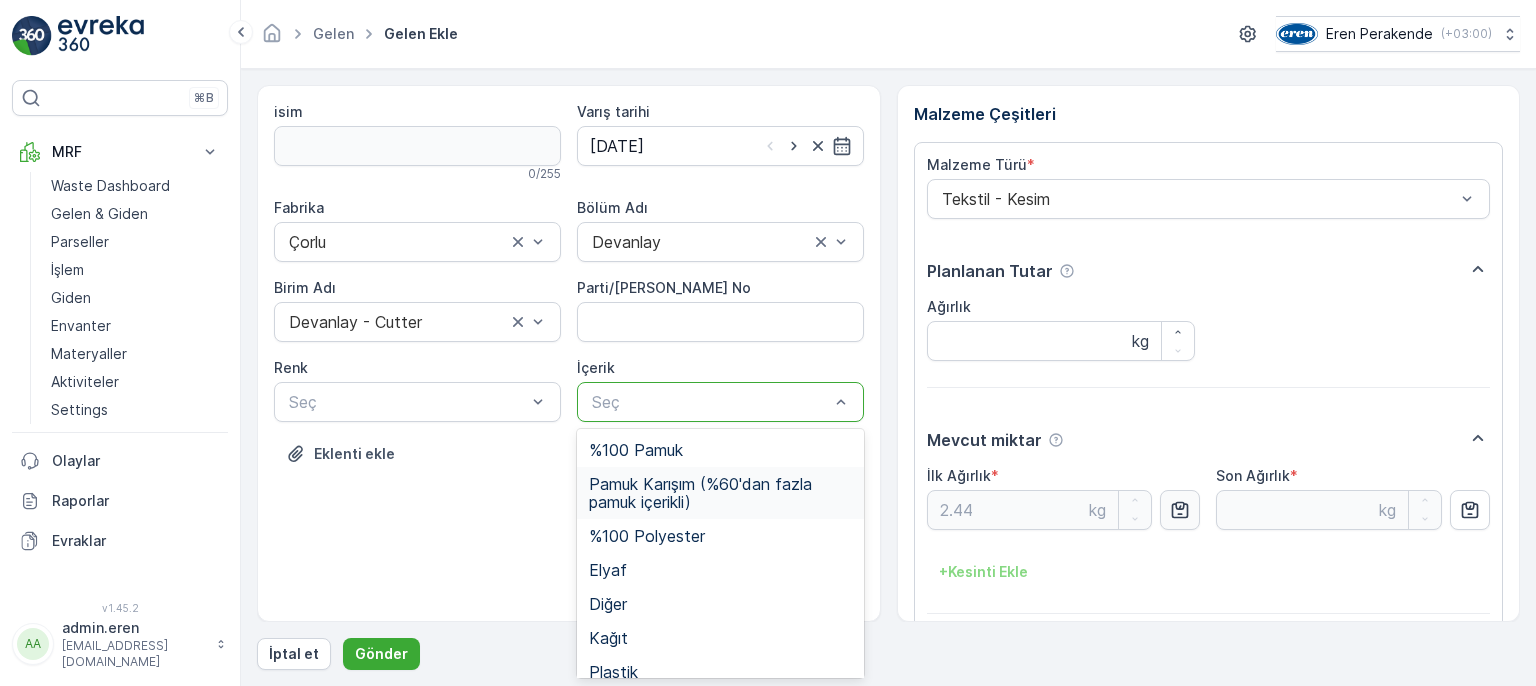 click on "Pamuk Karışım (%60'dan fazla pamuk içerikli)" at bounding box center [720, 493] 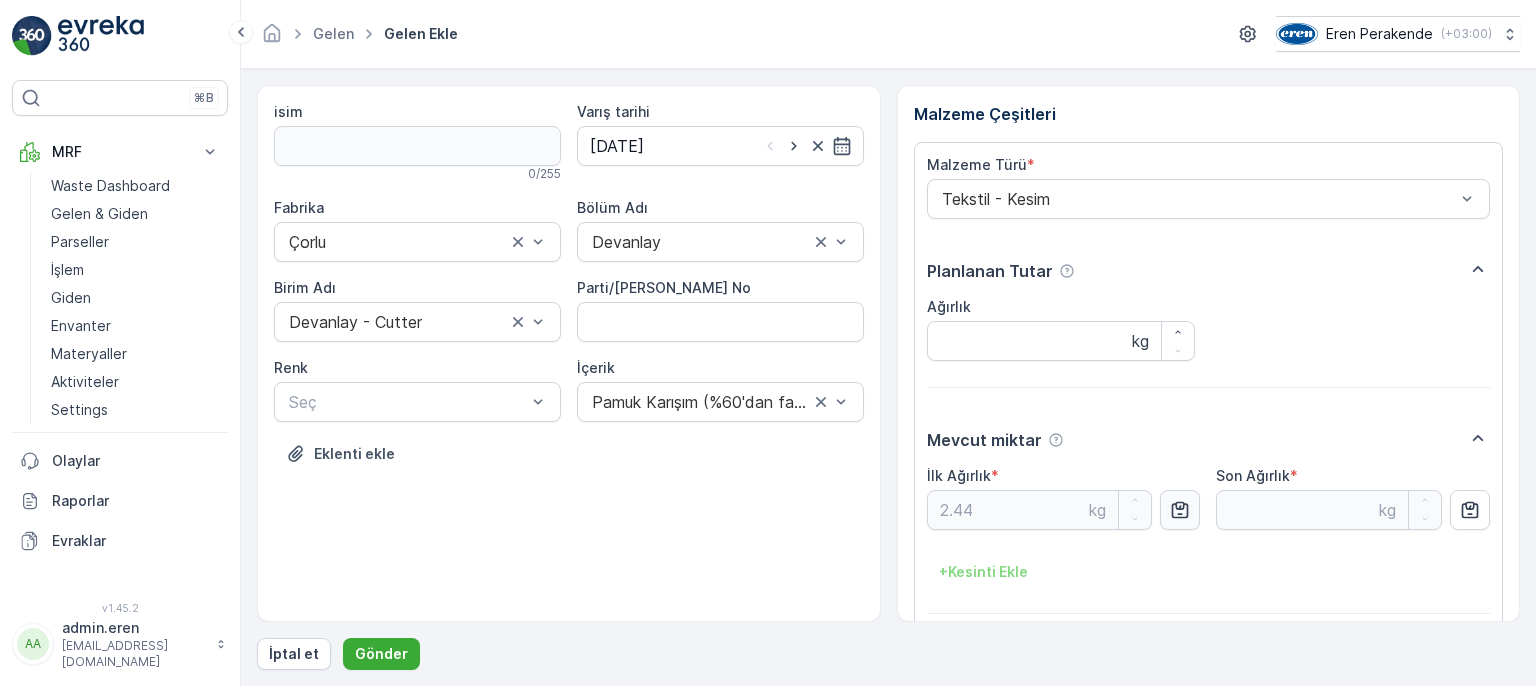 click 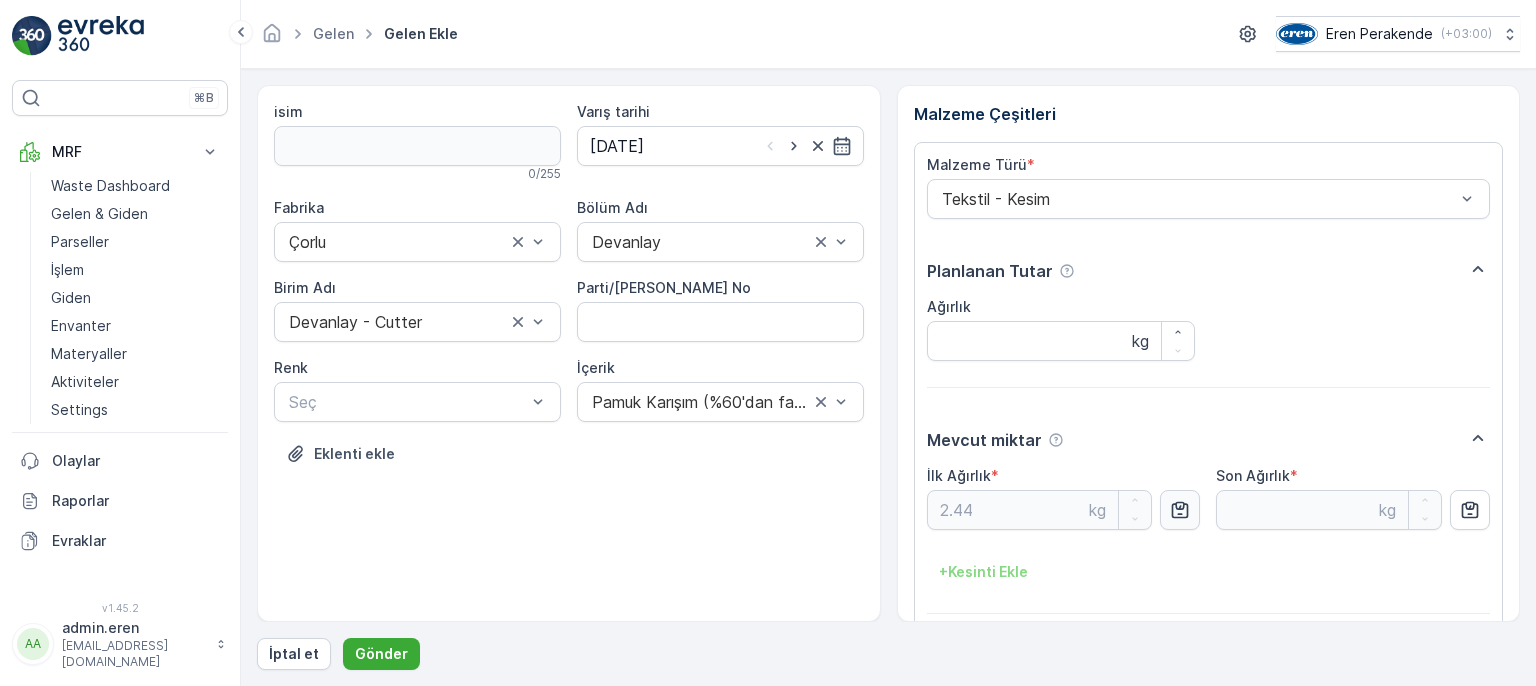 click 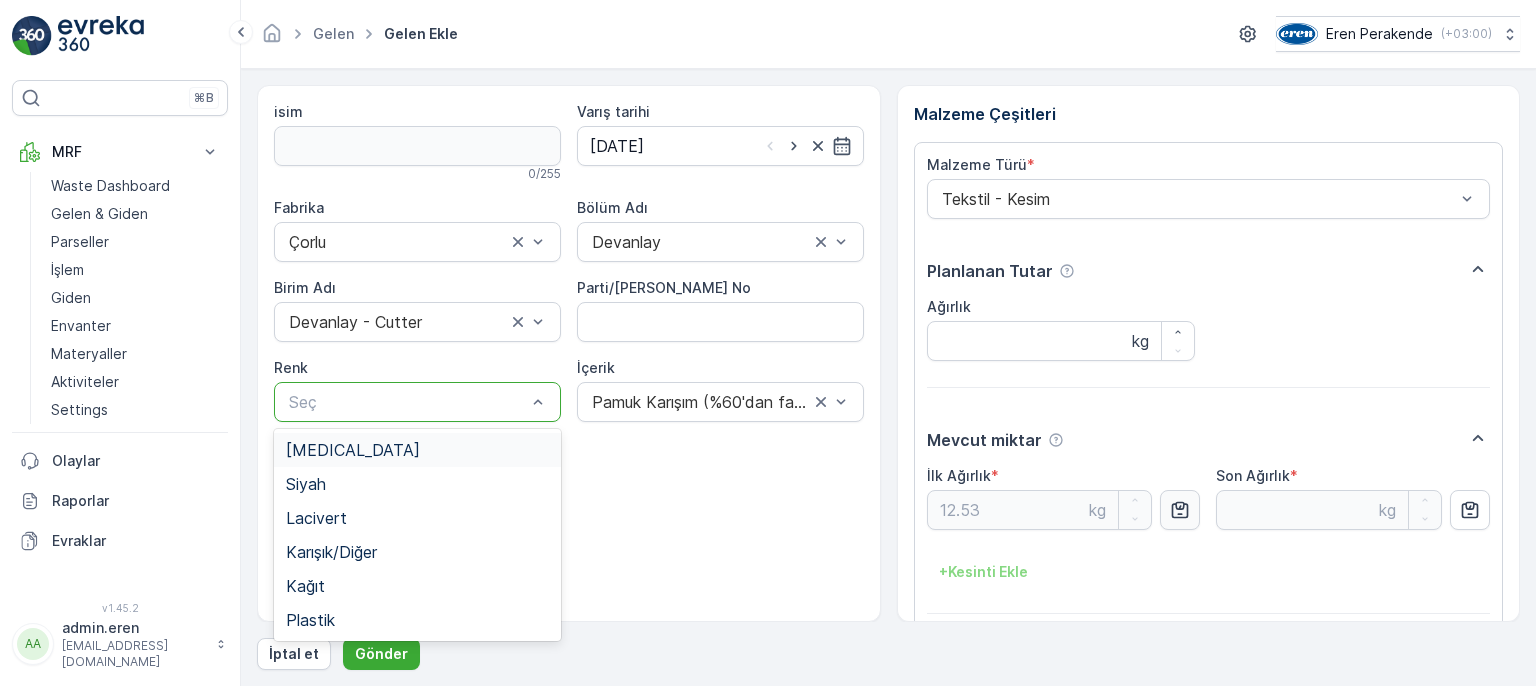 click at bounding box center (407, 402) 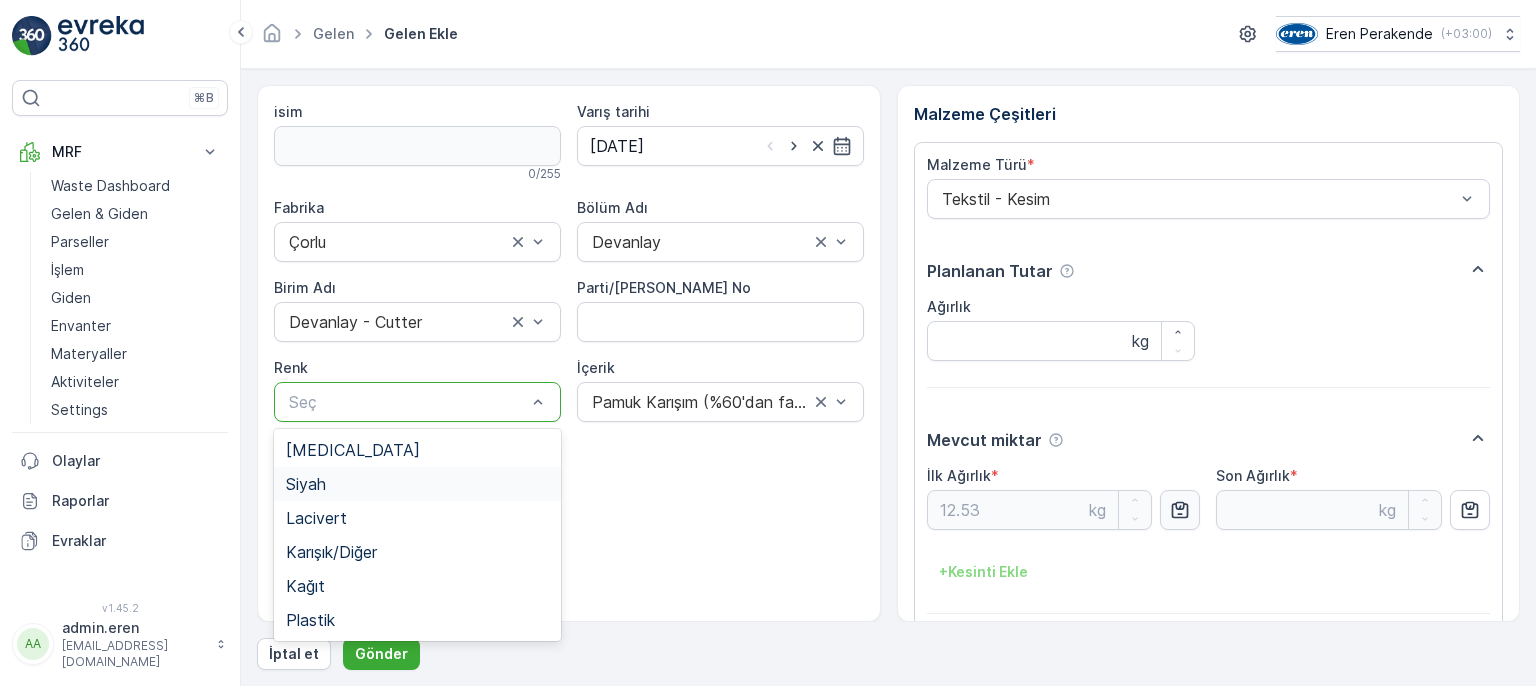 click on "Siyah" at bounding box center (306, 484) 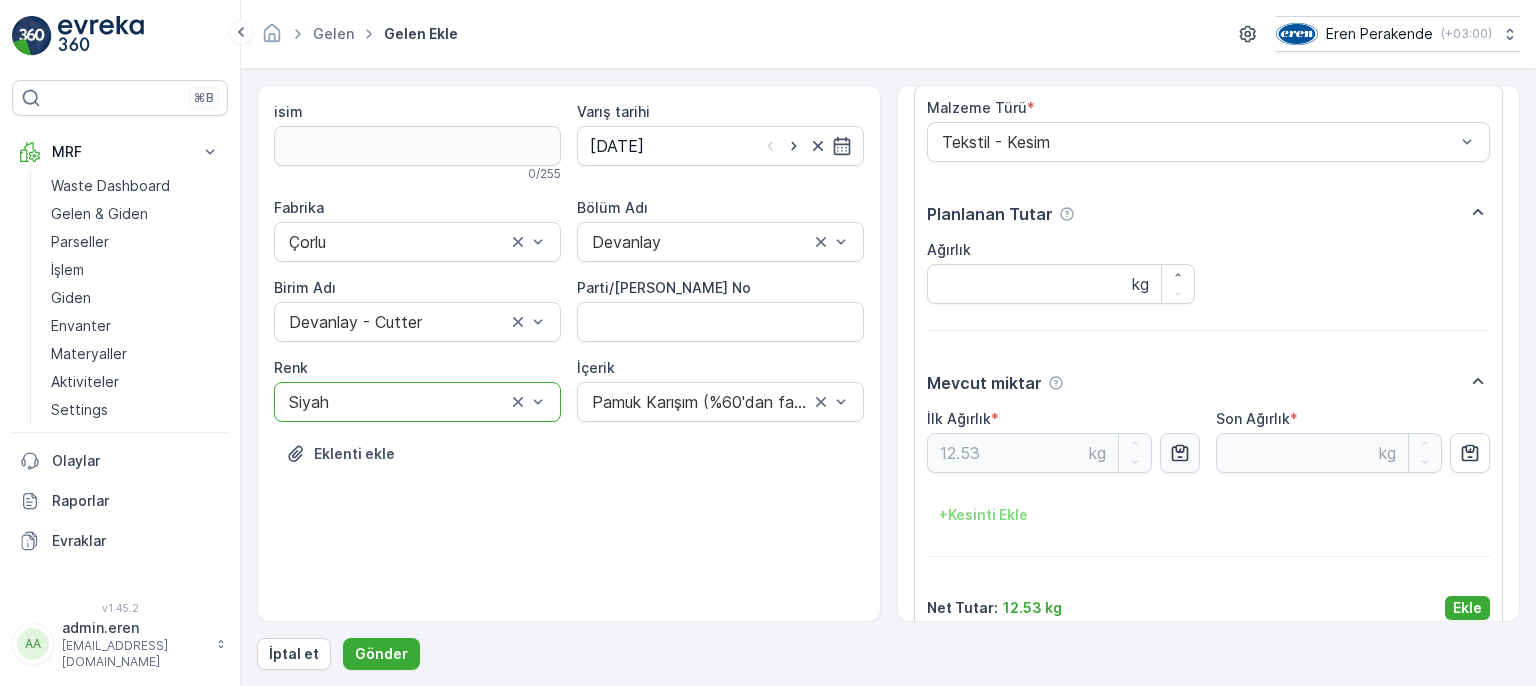 scroll, scrollTop: 84, scrollLeft: 0, axis: vertical 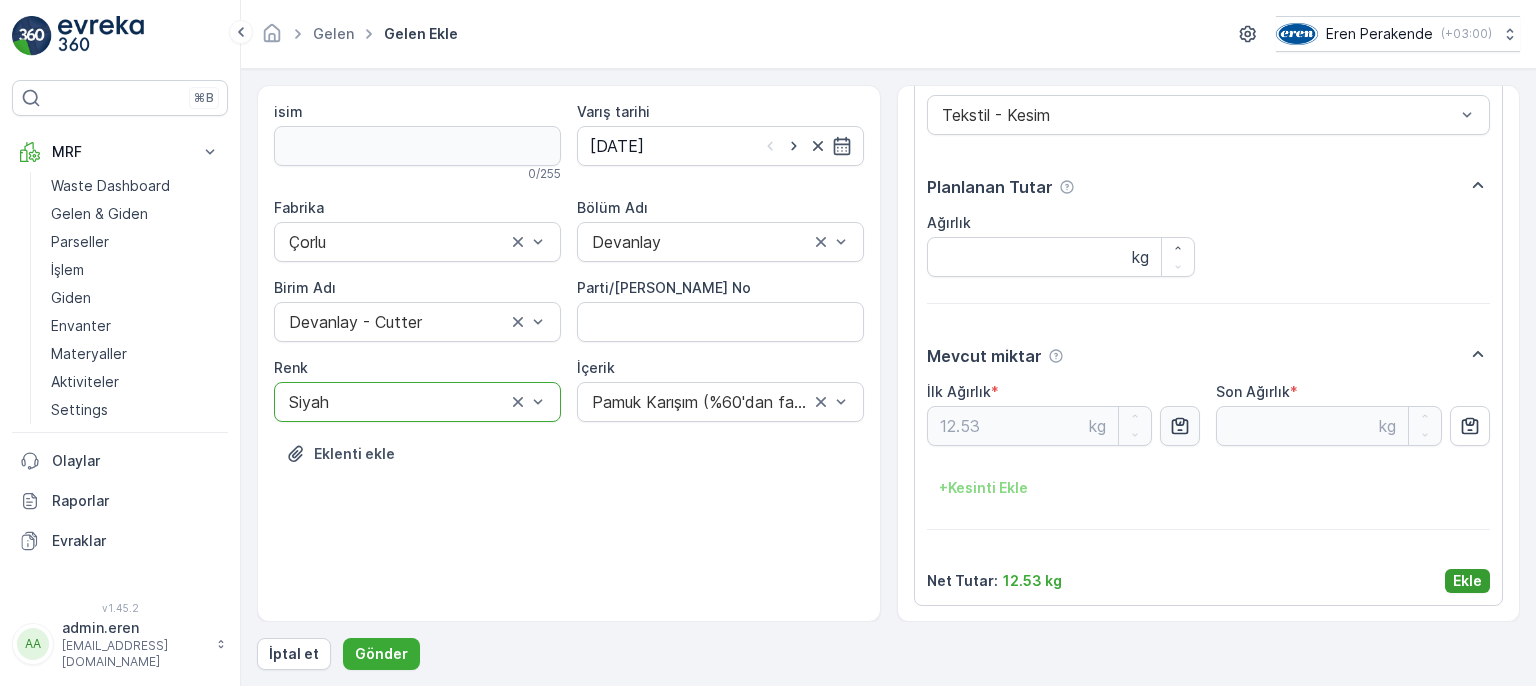 click on "Ekle" at bounding box center (1467, 581) 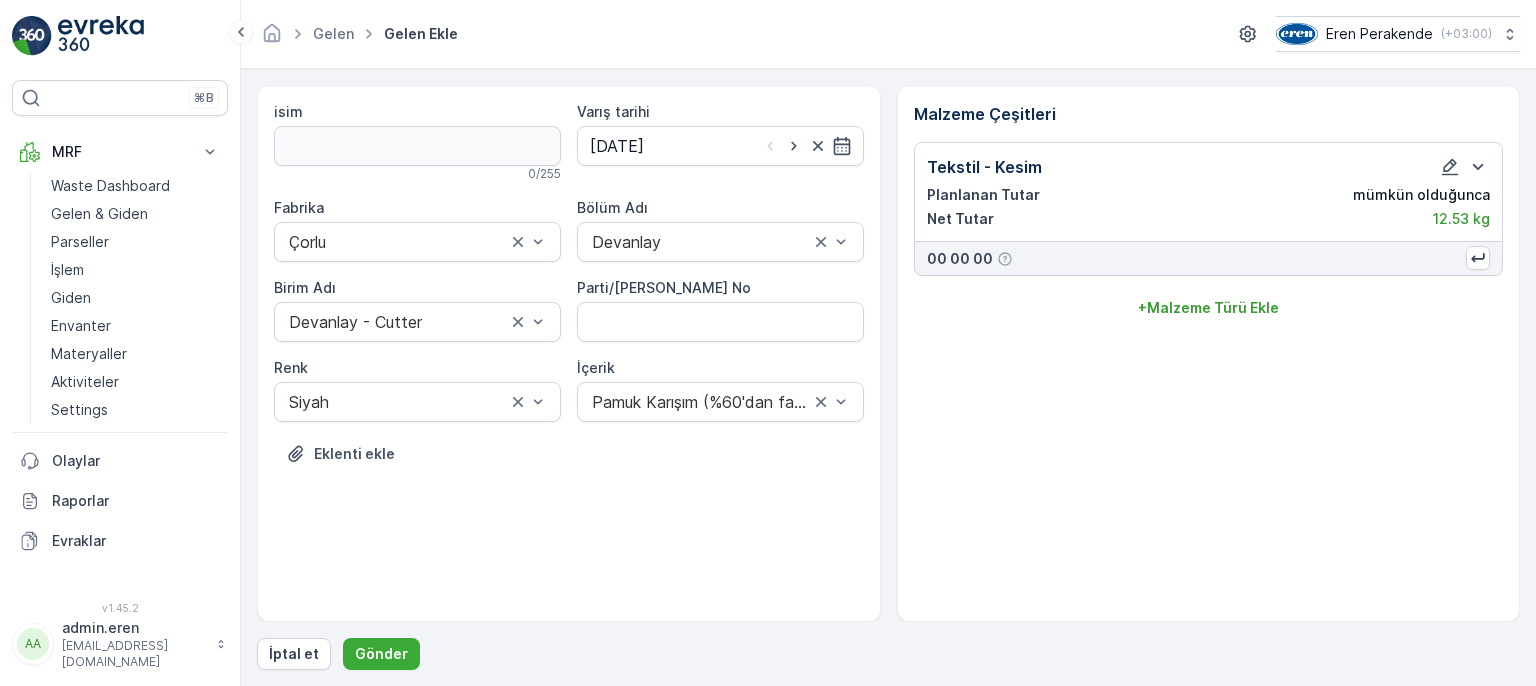 scroll, scrollTop: 0, scrollLeft: 0, axis: both 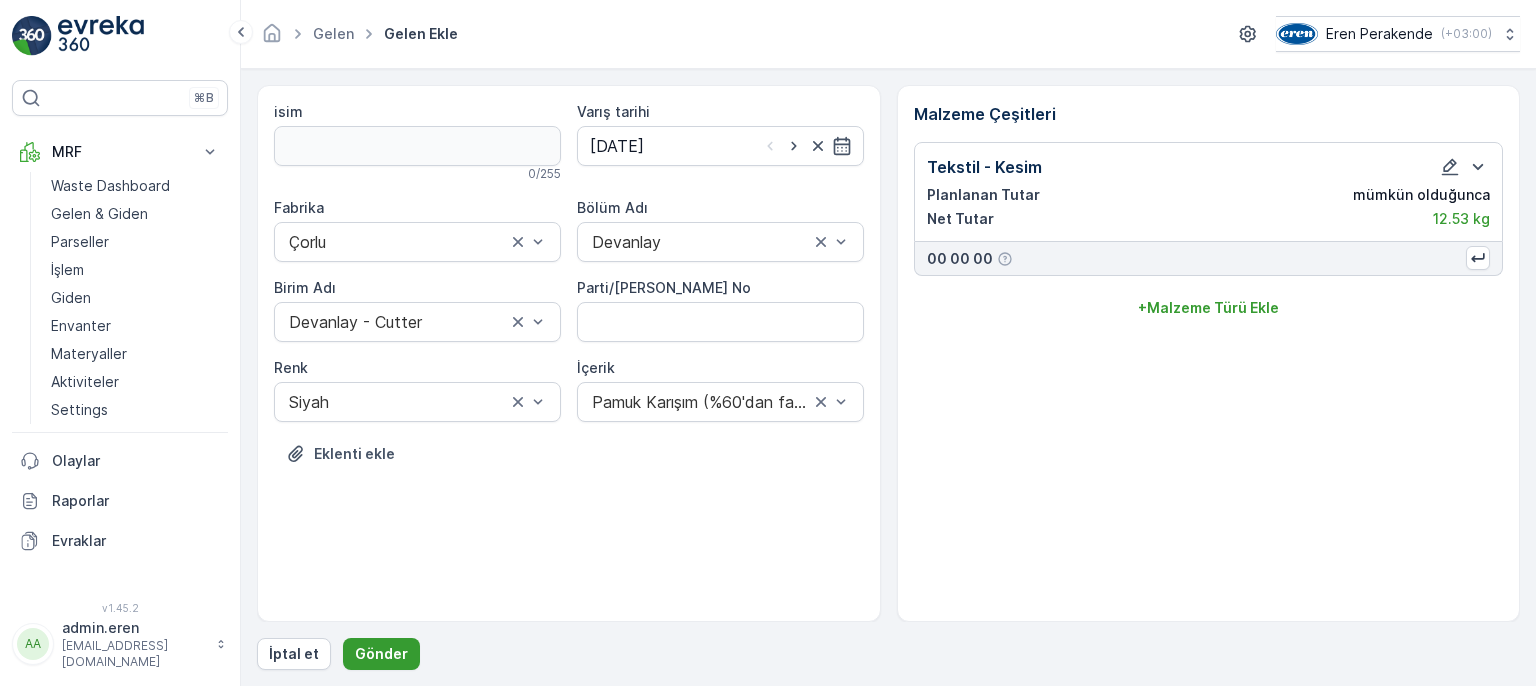 click on "Gönder" at bounding box center (381, 654) 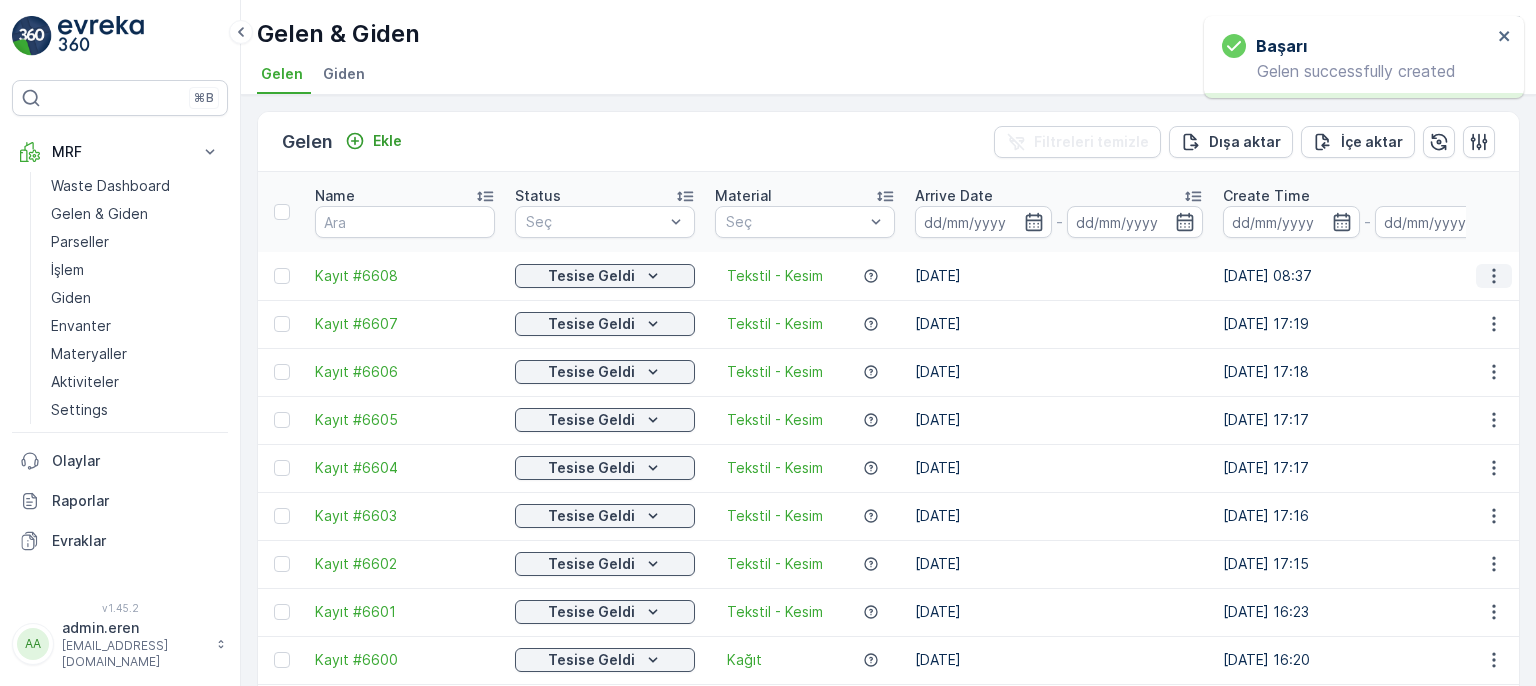 drag, startPoint x: 1499, startPoint y: 253, endPoint x: 1493, endPoint y: 265, distance: 13.416408 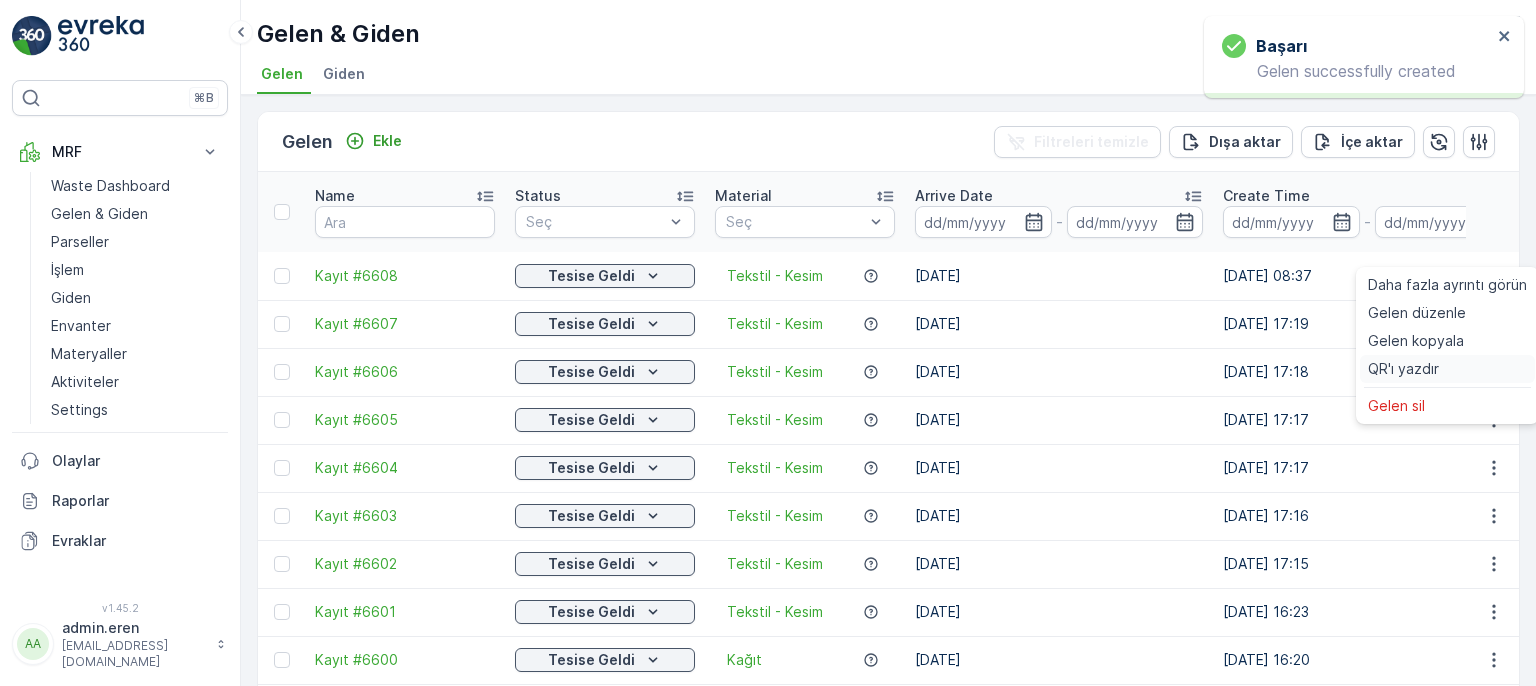 click on "QR'ı yazdır" at bounding box center [1447, 369] 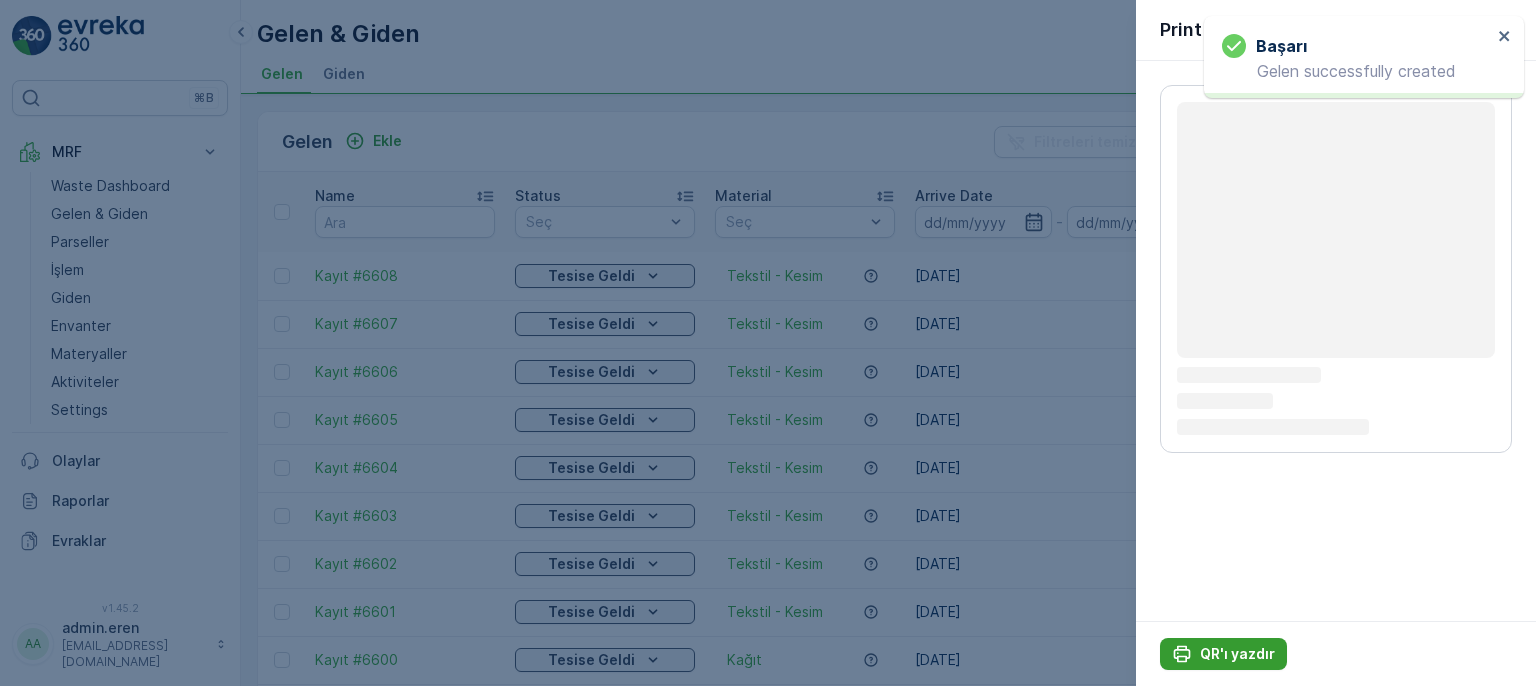 click on "QR'ı yazdır" at bounding box center [1237, 654] 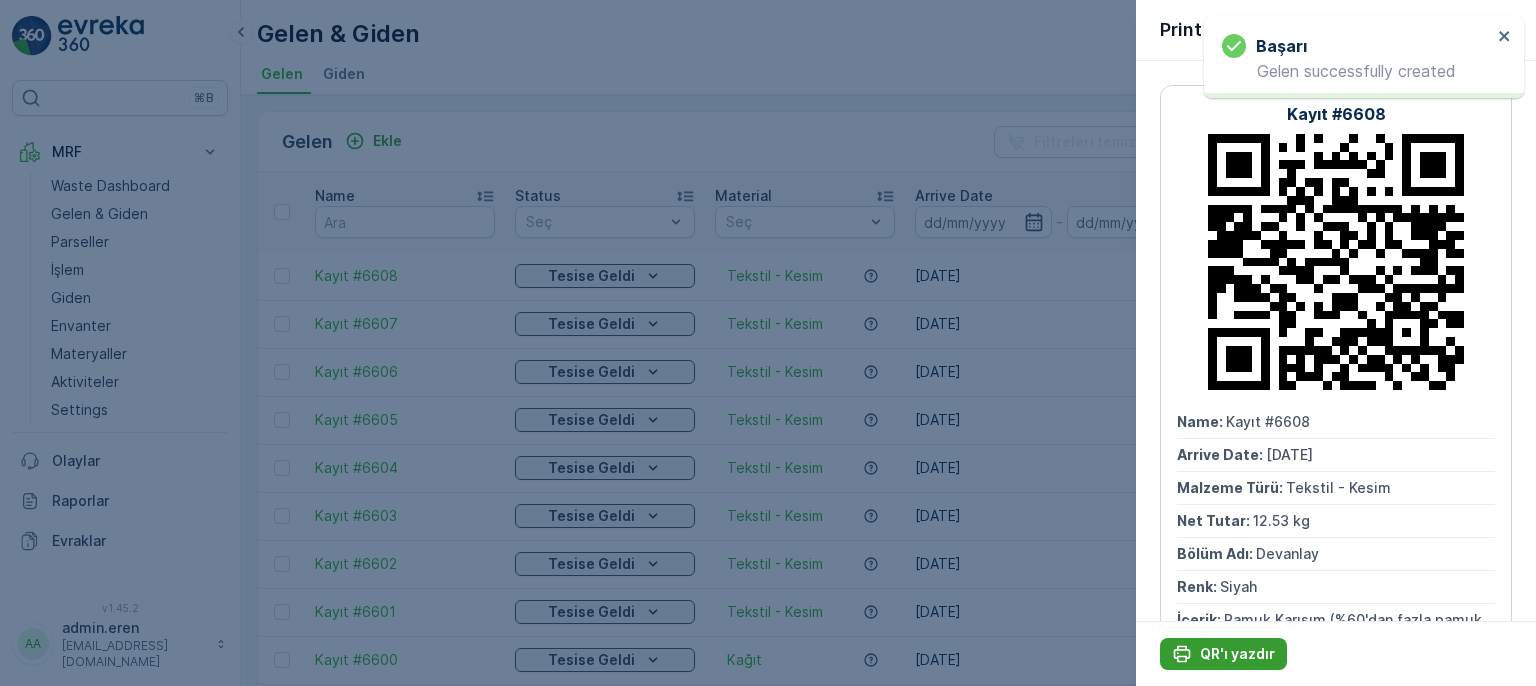 click on "QR'ı yazdır" at bounding box center (1237, 654) 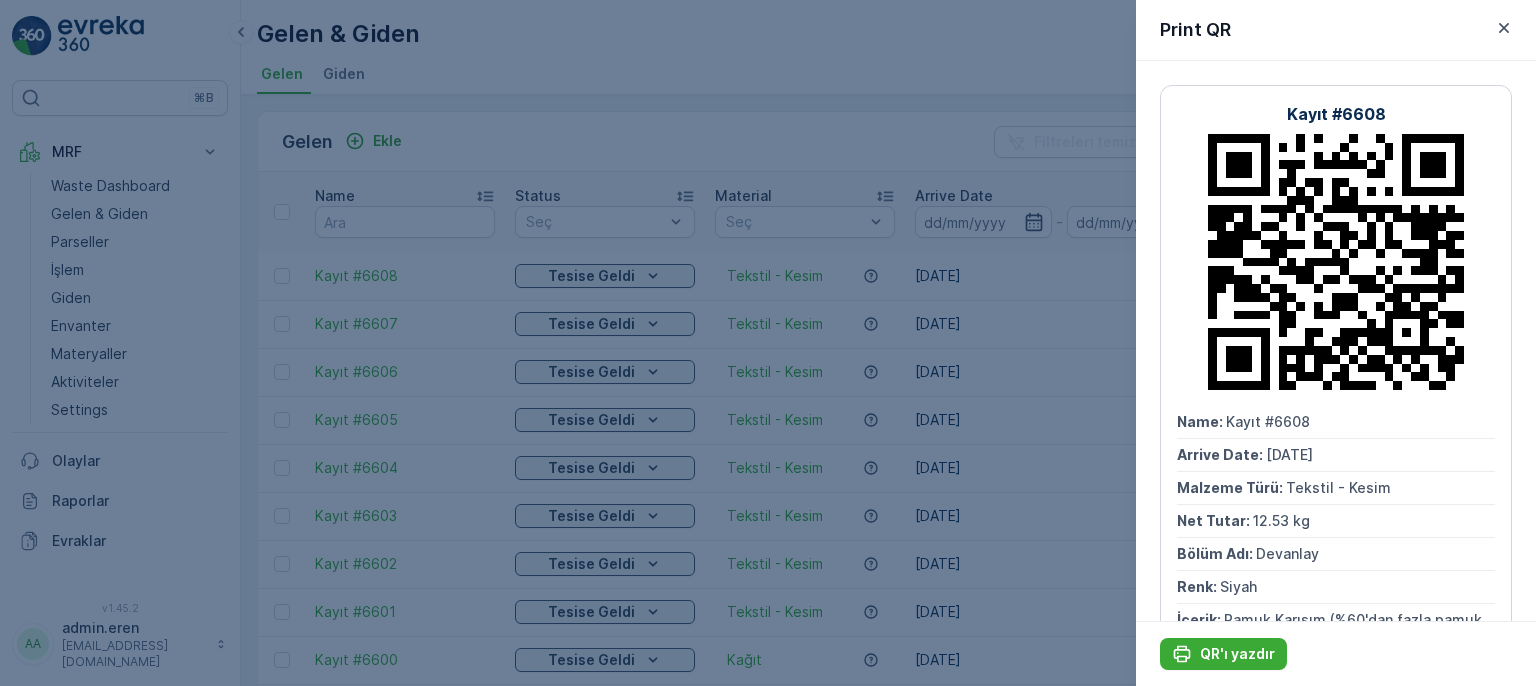 click at bounding box center [768, 343] 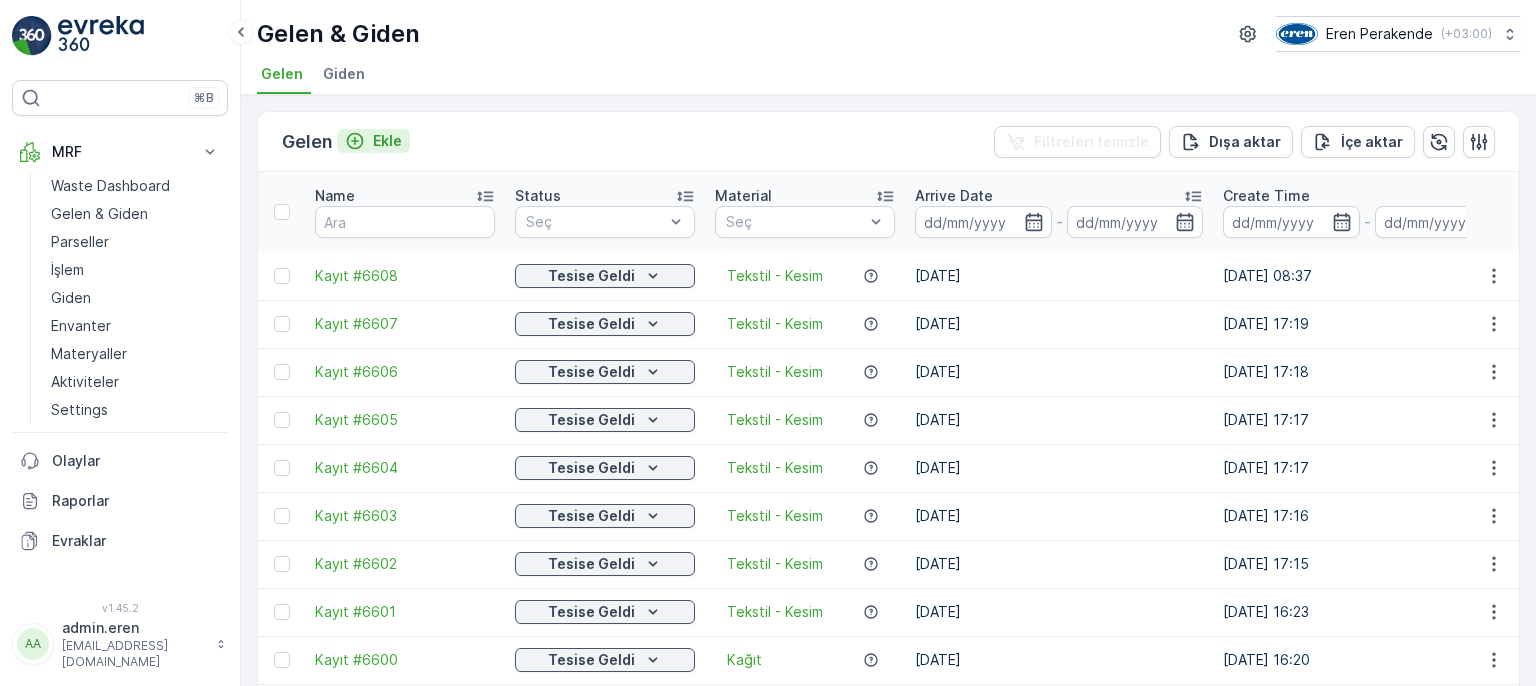 click on "Ekle" at bounding box center (387, 141) 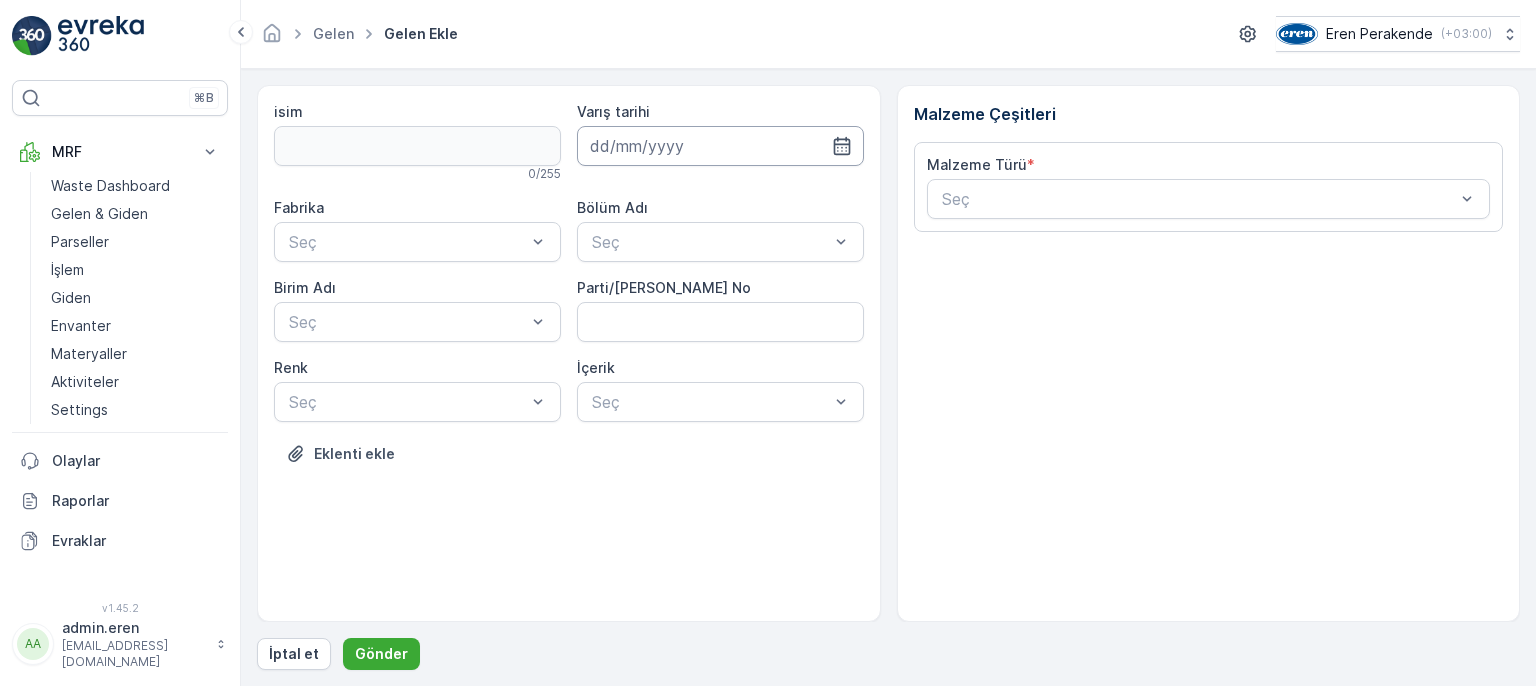click at bounding box center (720, 146) 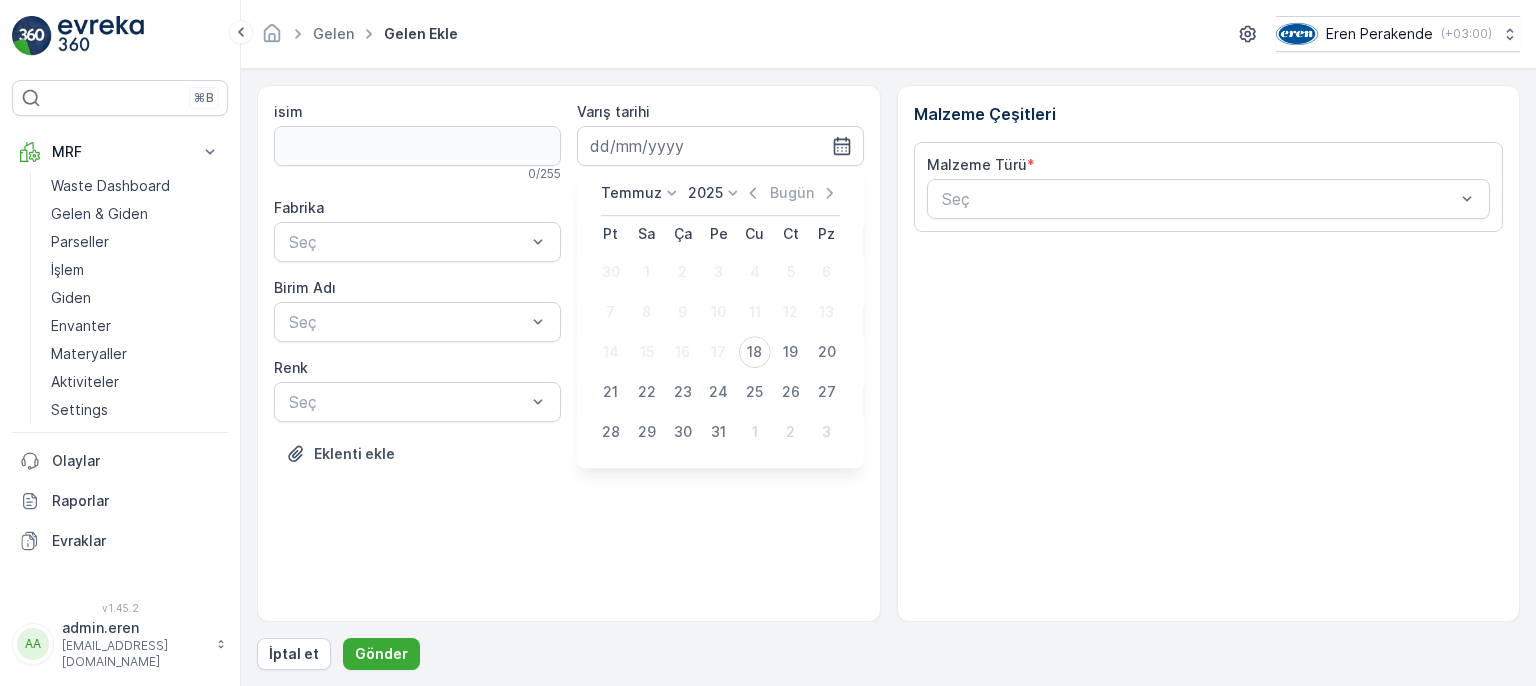drag, startPoint x: 763, startPoint y: 353, endPoint x: 676, endPoint y: 359, distance: 87.20665 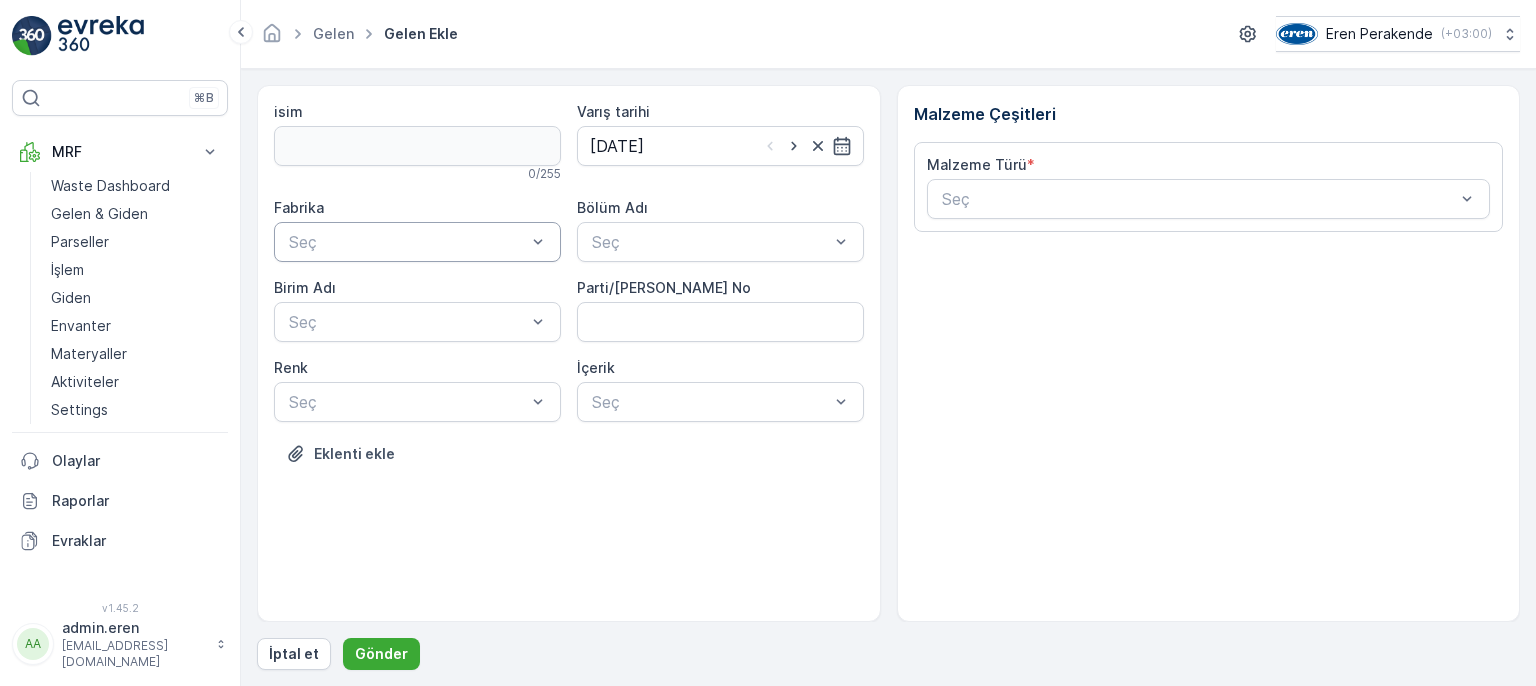 click at bounding box center (407, 242) 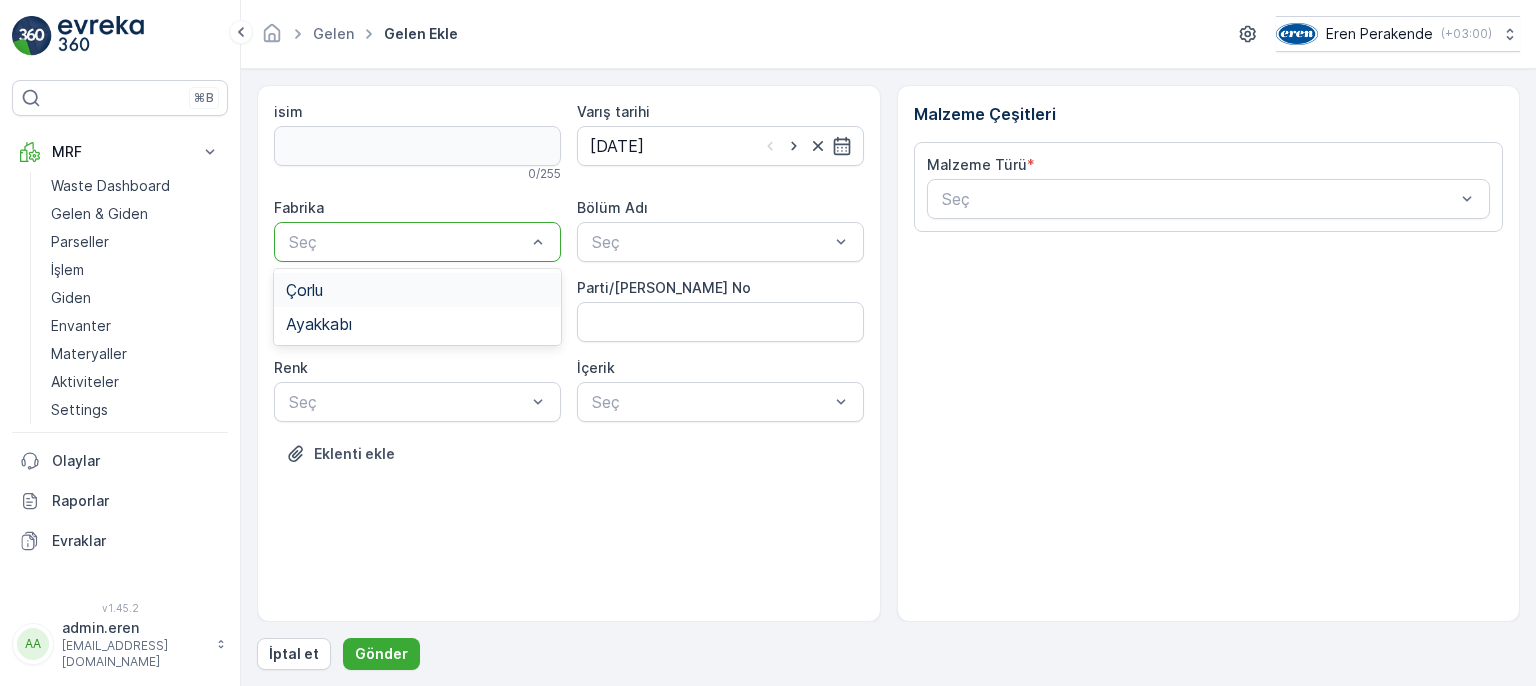 click on "Çorlu" at bounding box center (417, 290) 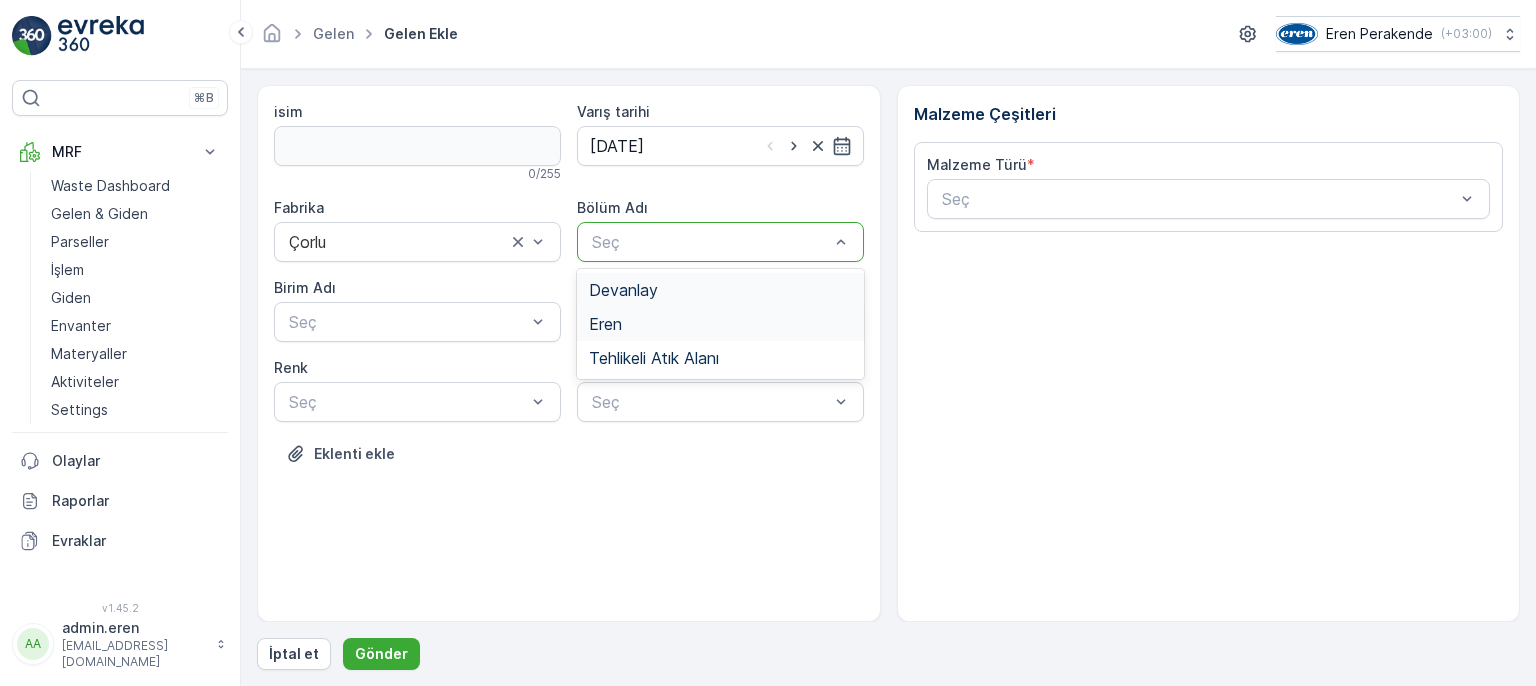 click on "Devanlay" at bounding box center (623, 290) 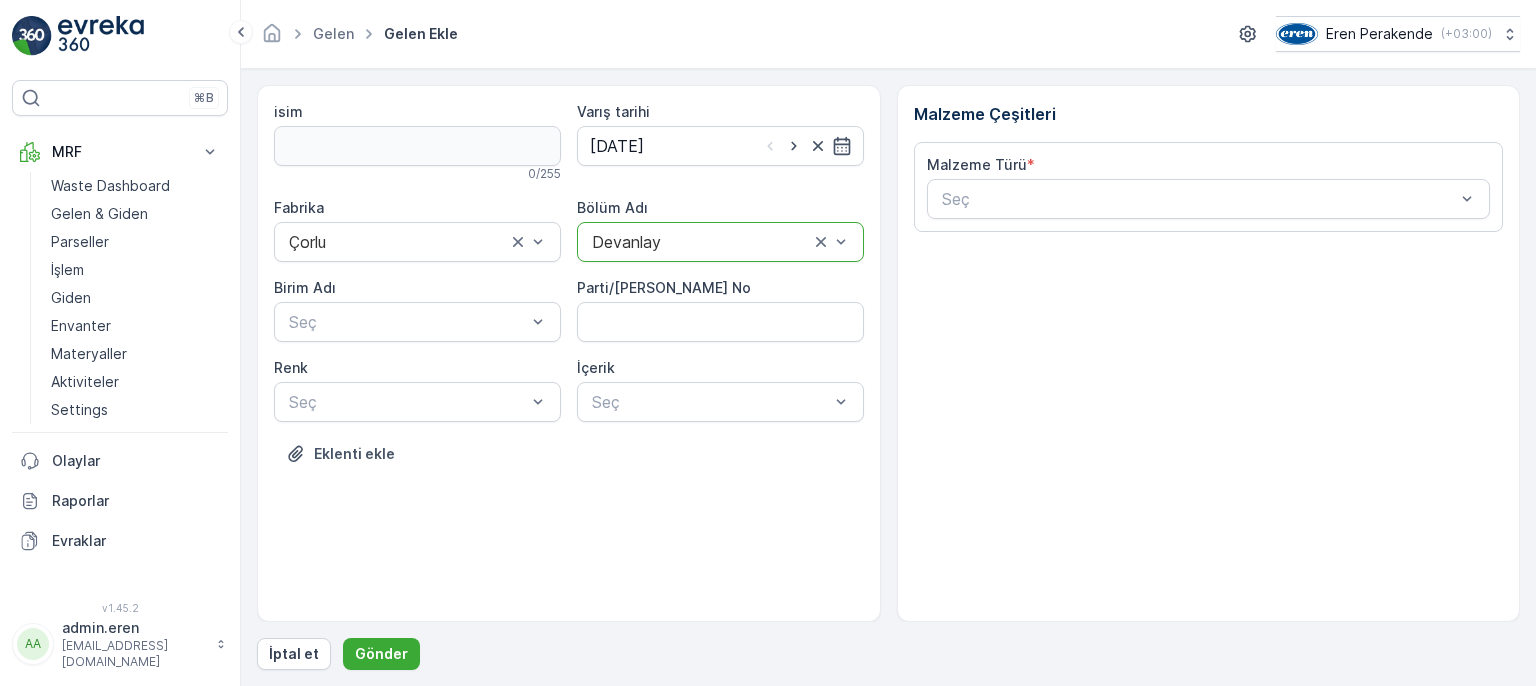 drag, startPoint x: 932, startPoint y: 198, endPoint x: 943, endPoint y: 225, distance: 29.15476 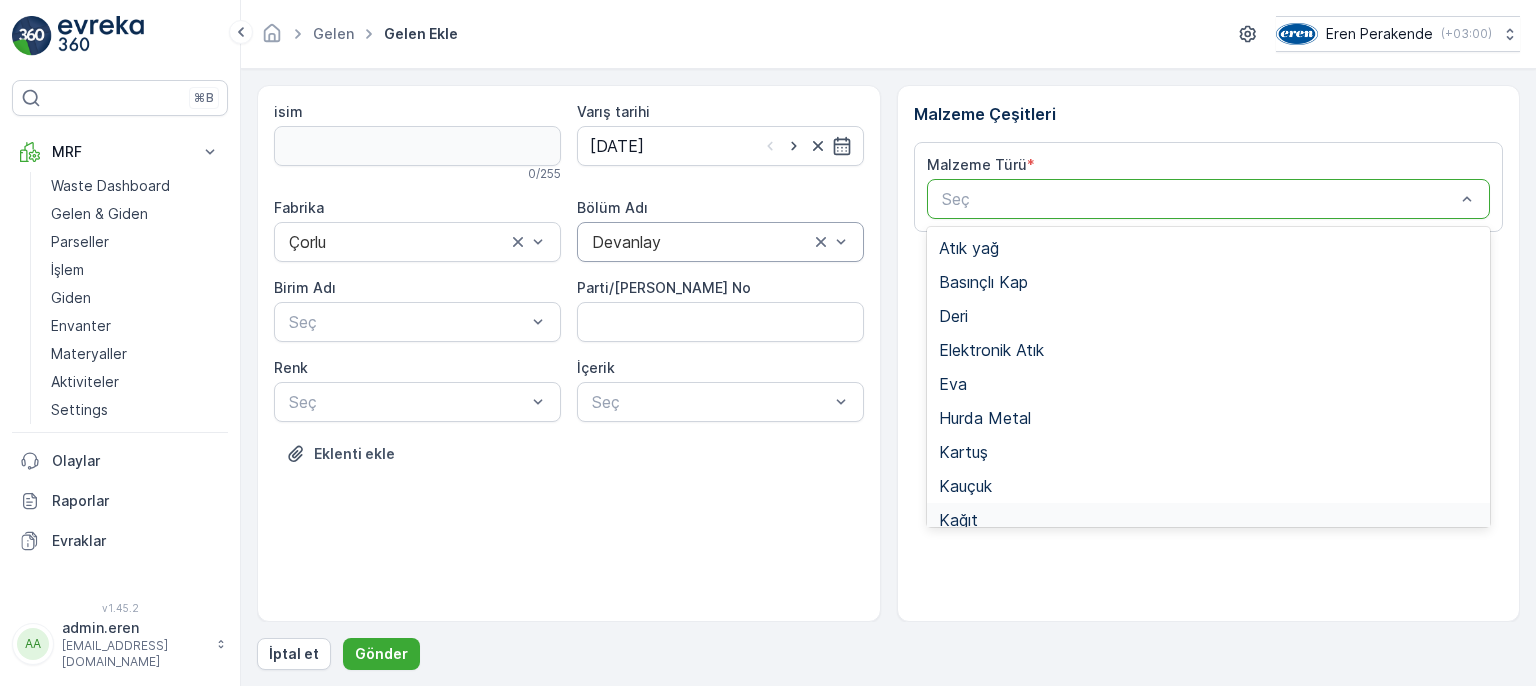 click on "Kağıt" at bounding box center (1209, 520) 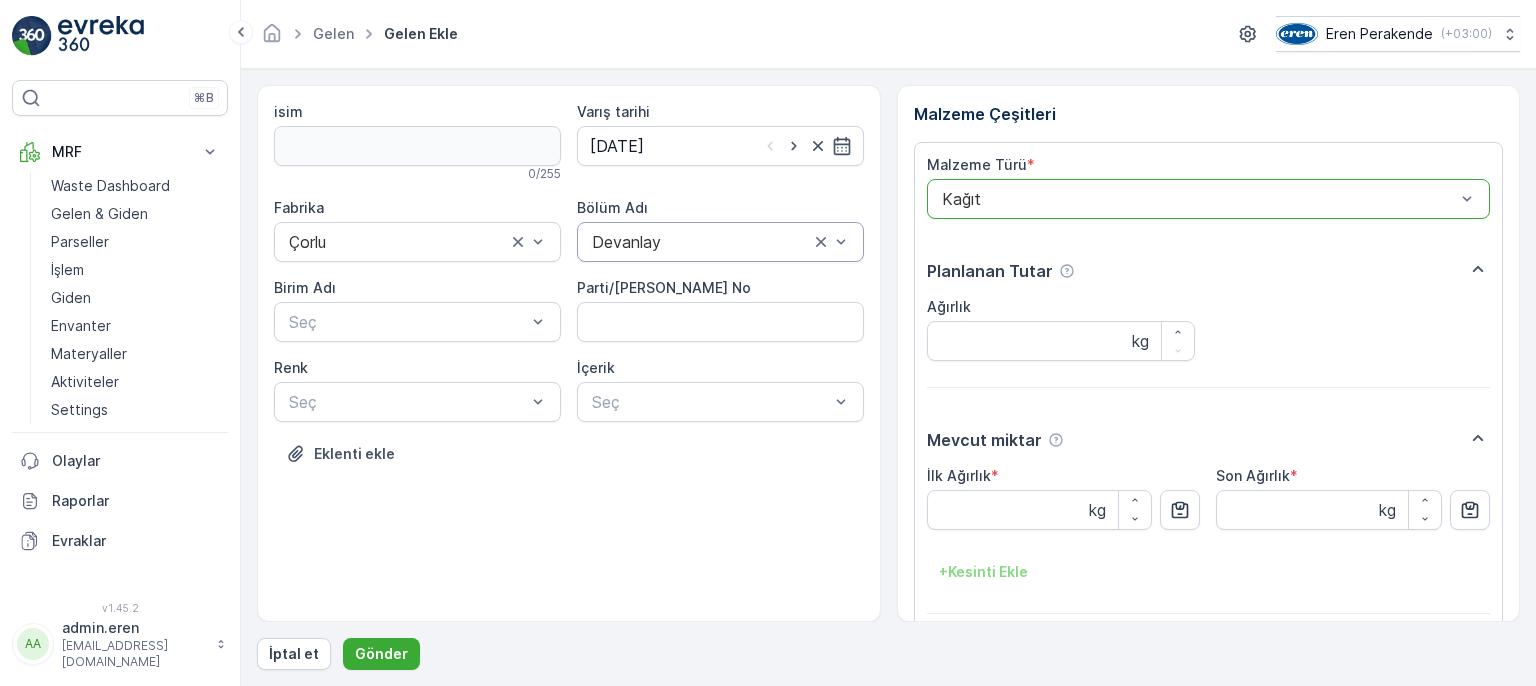 drag, startPoint x: 591, startPoint y: 408, endPoint x: 601, endPoint y: 425, distance: 19.723083 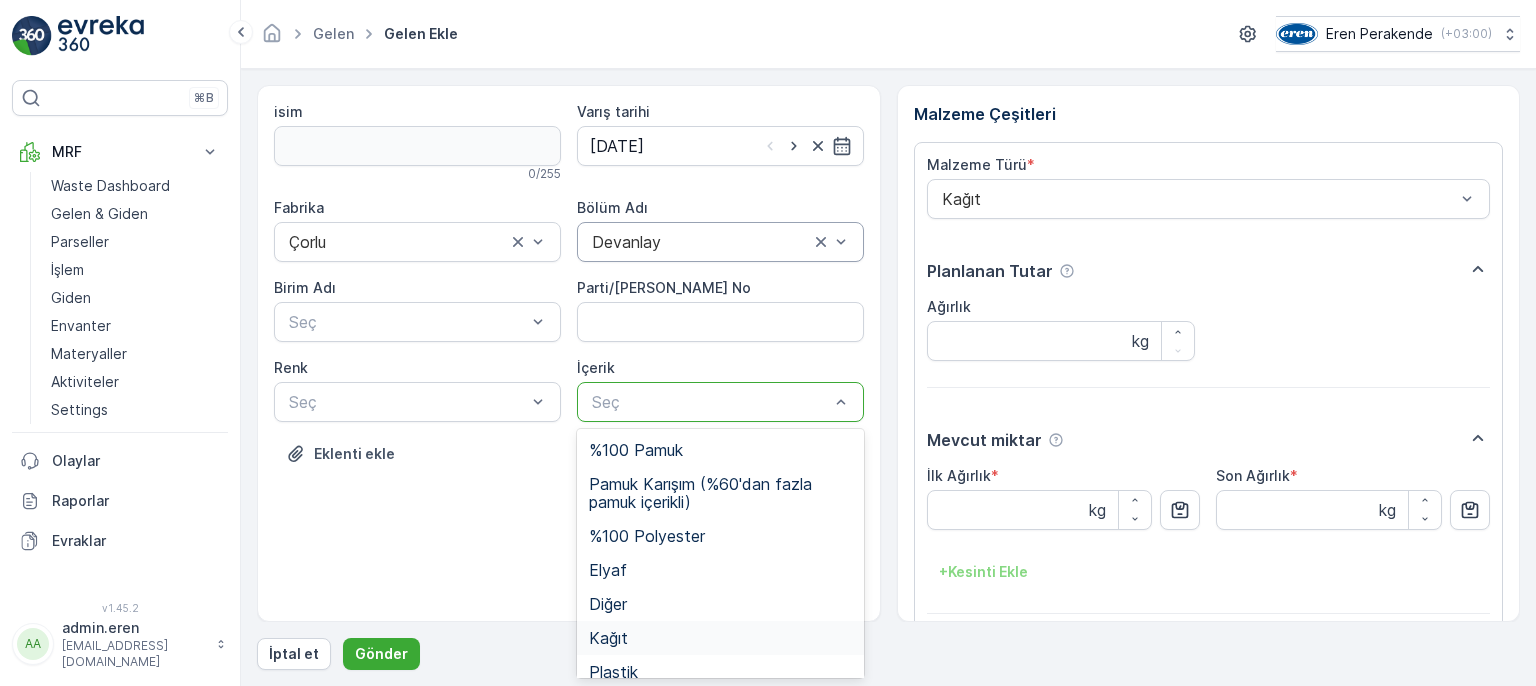 drag, startPoint x: 632, startPoint y: 636, endPoint x: 496, endPoint y: 528, distance: 173.66635 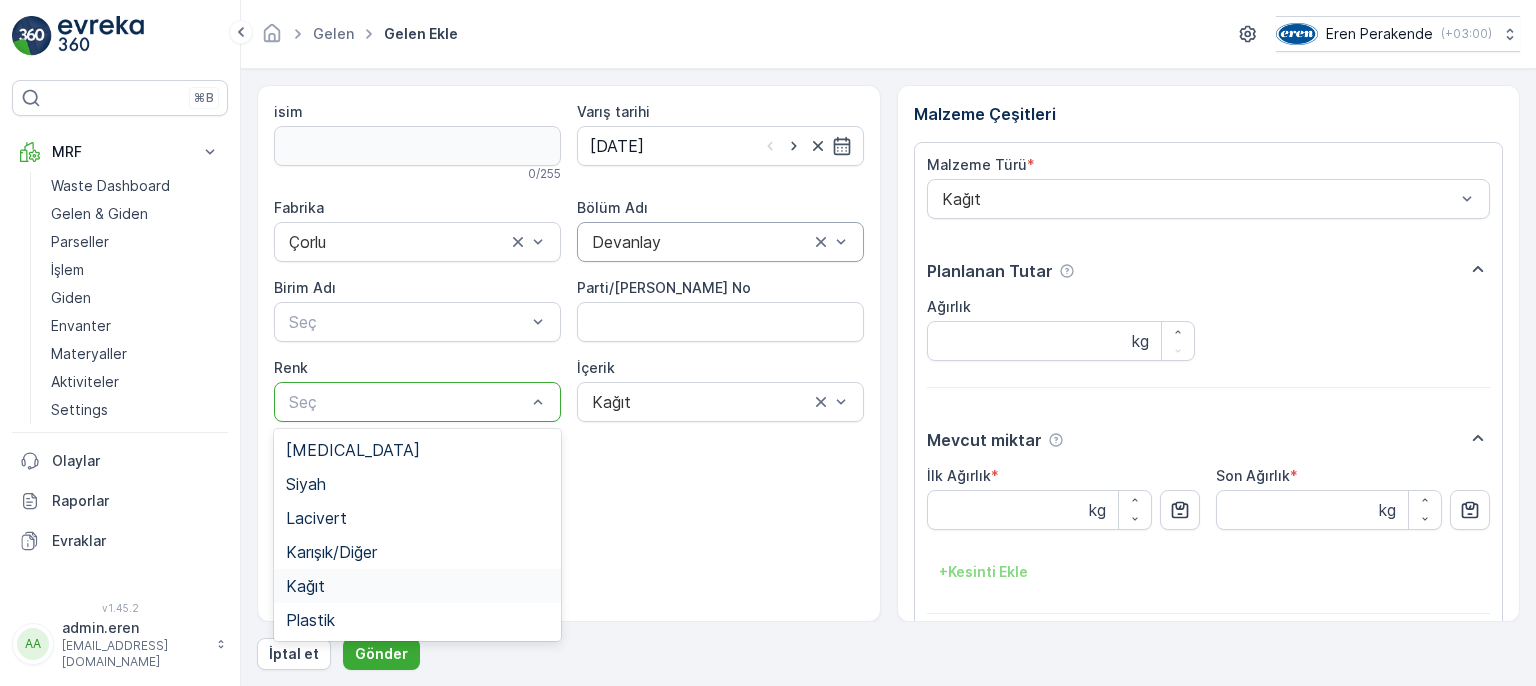 drag, startPoint x: 396, startPoint y: 583, endPoint x: 655, endPoint y: 589, distance: 259.0695 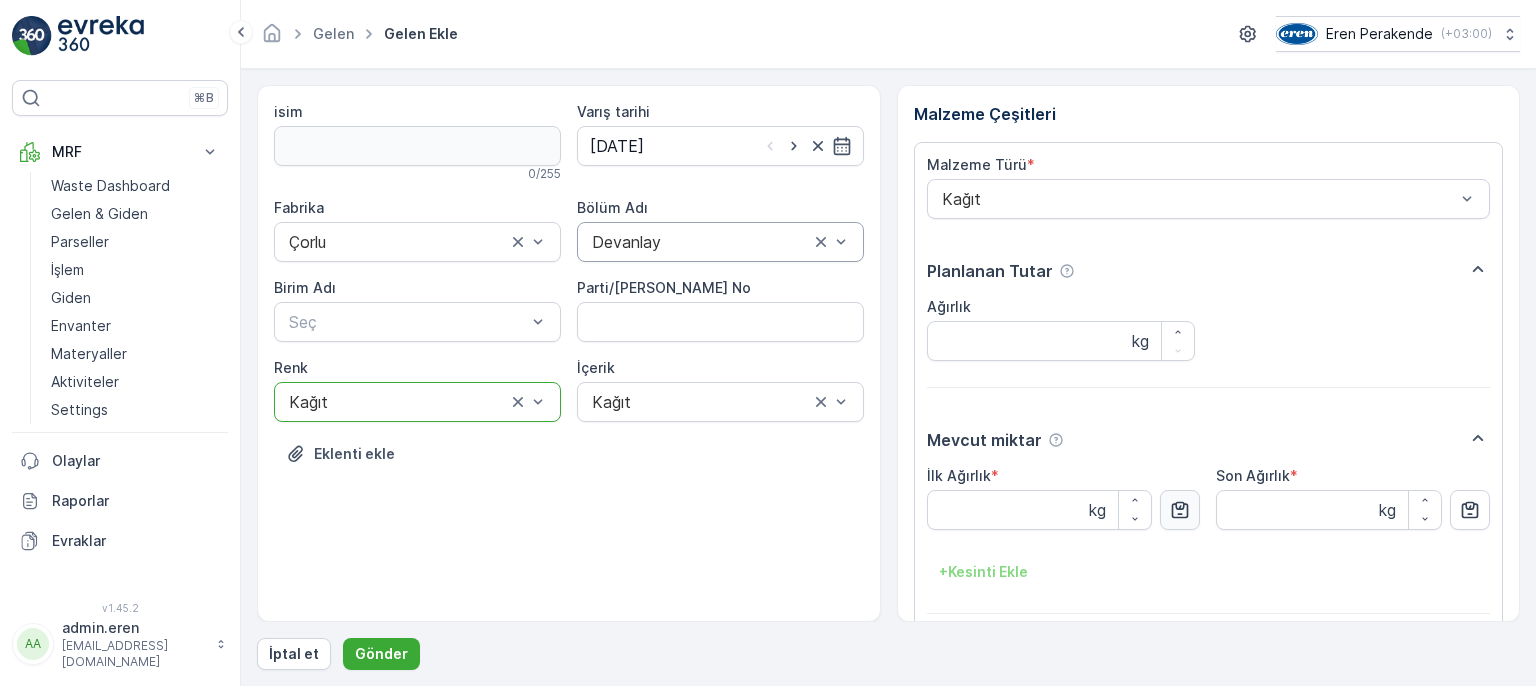 click 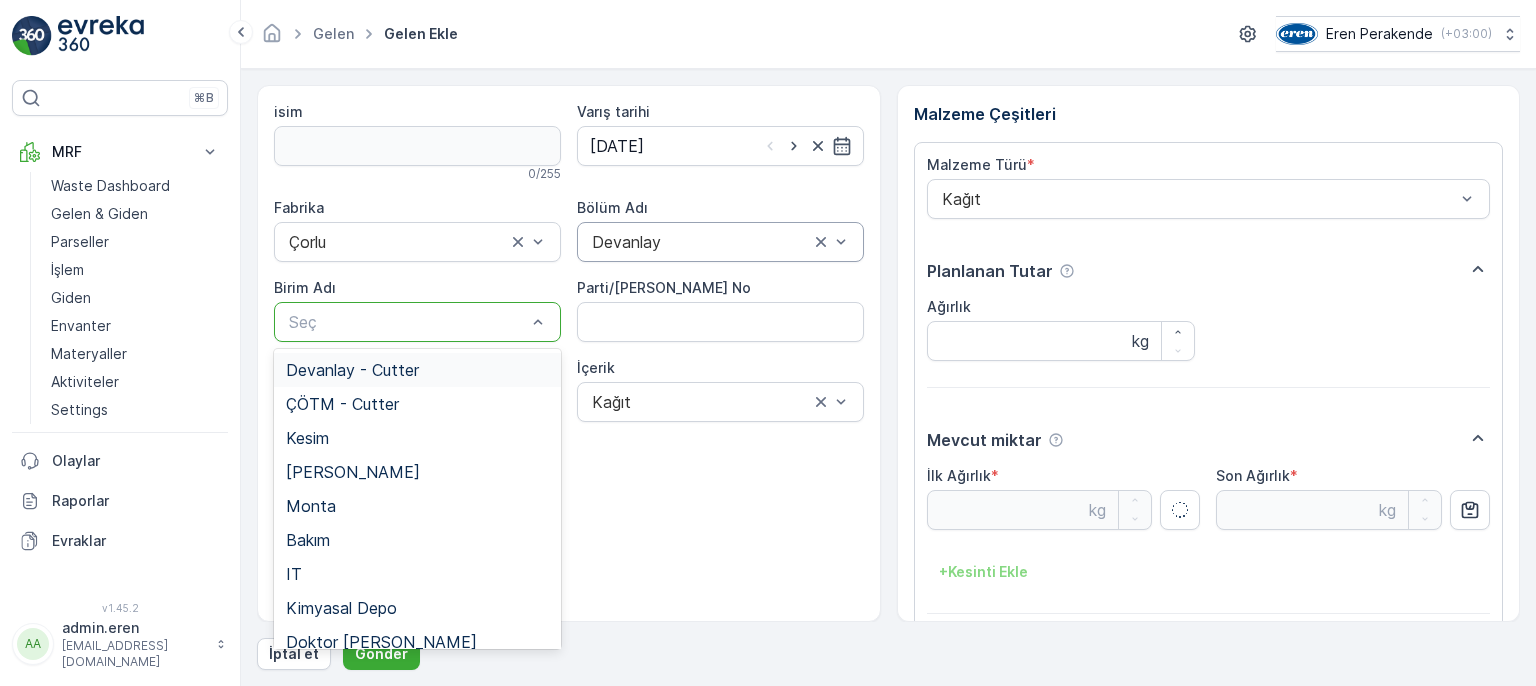 drag, startPoint x: 472, startPoint y: 306, endPoint x: 472, endPoint y: 339, distance: 33 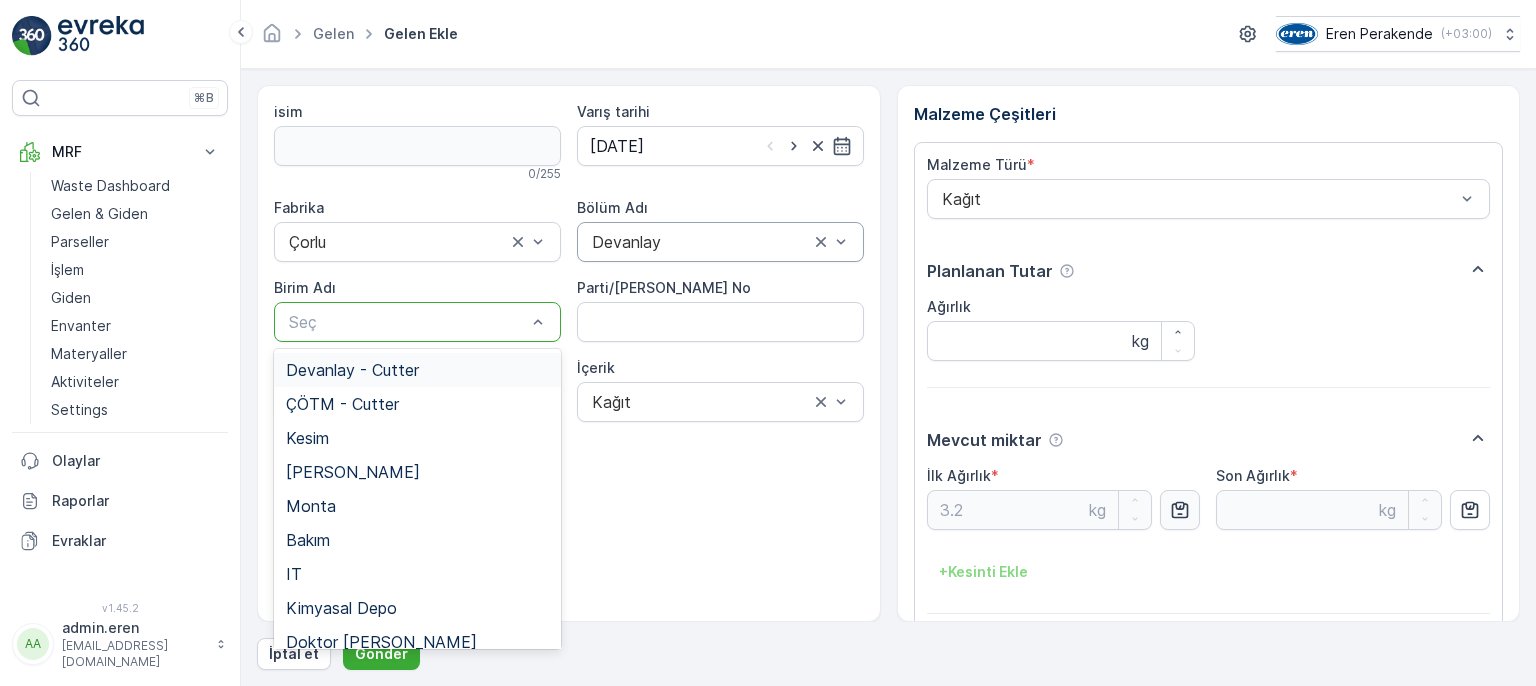 drag, startPoint x: 465, startPoint y: 365, endPoint x: 699, endPoint y: 424, distance: 241.32344 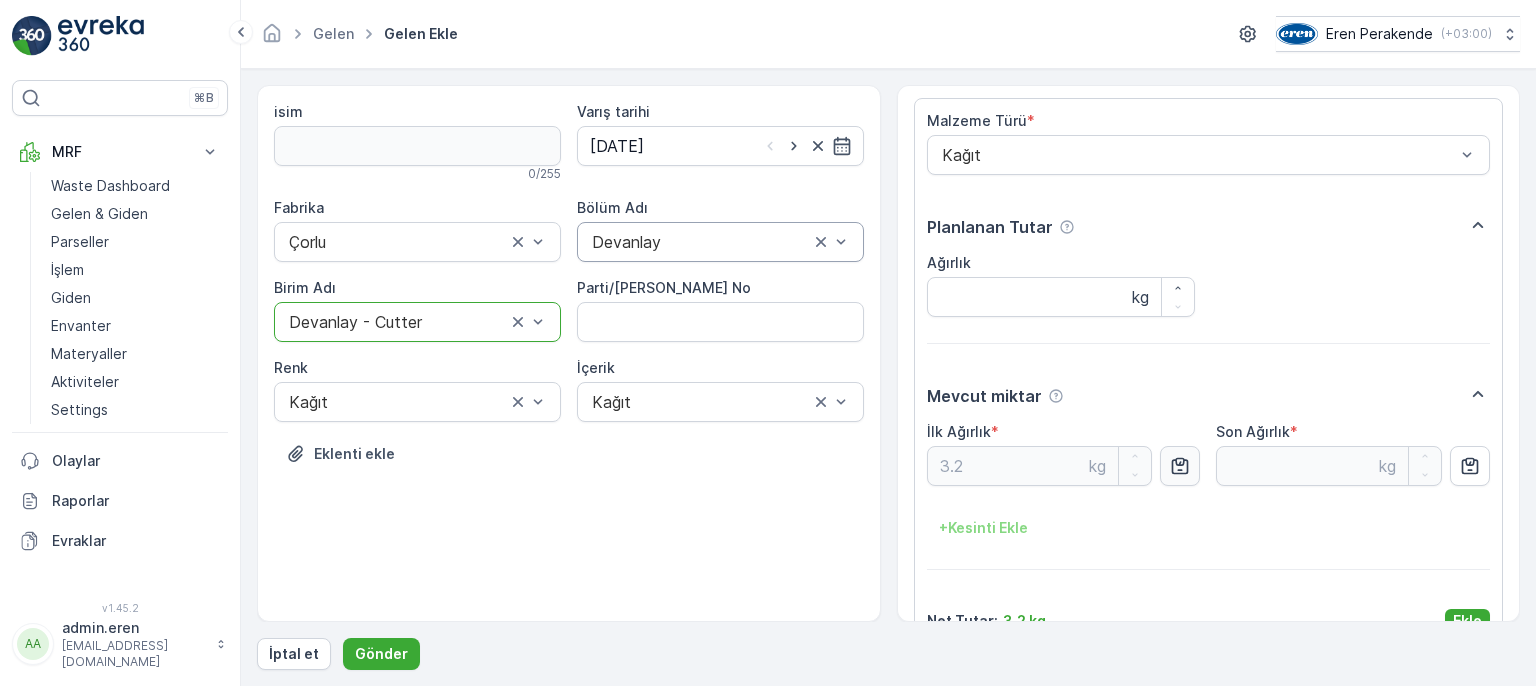 scroll, scrollTop: 84, scrollLeft: 0, axis: vertical 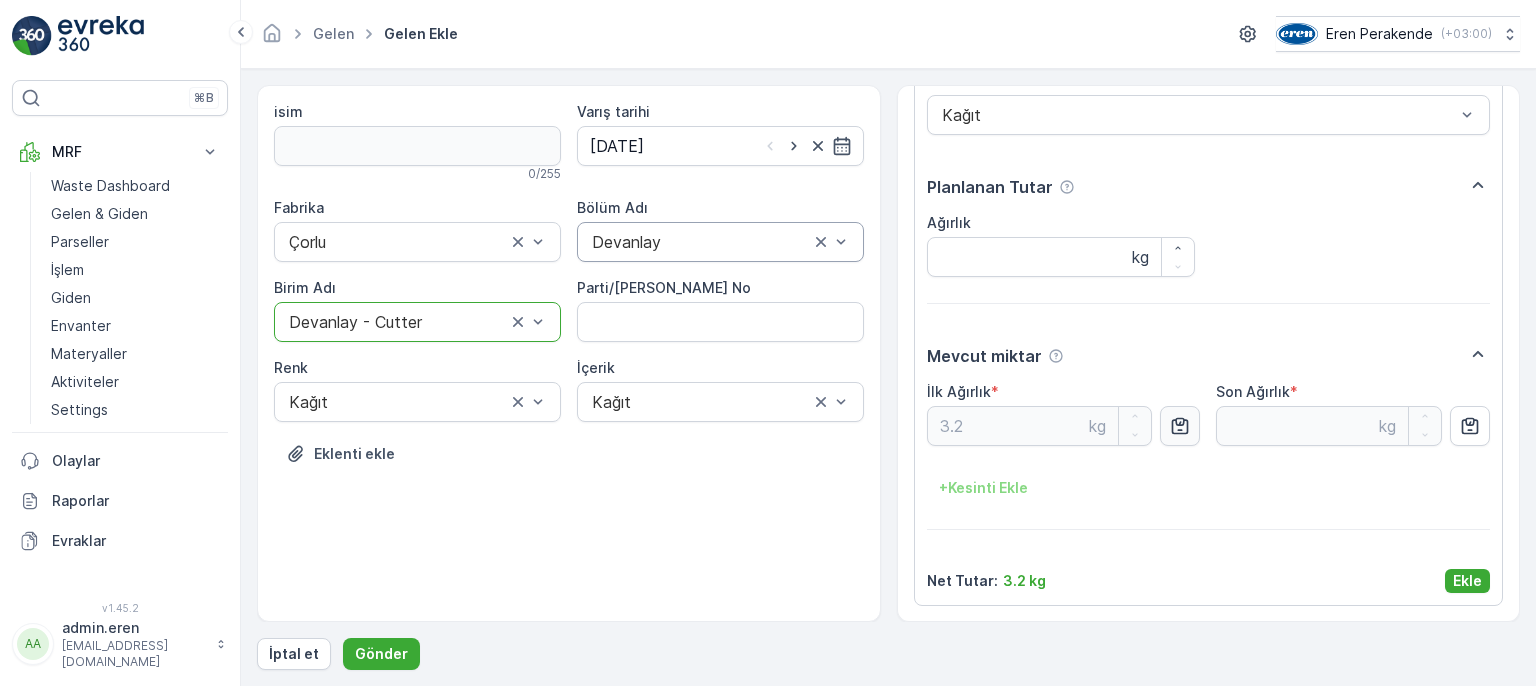 click on "Ekle" at bounding box center (1467, 581) 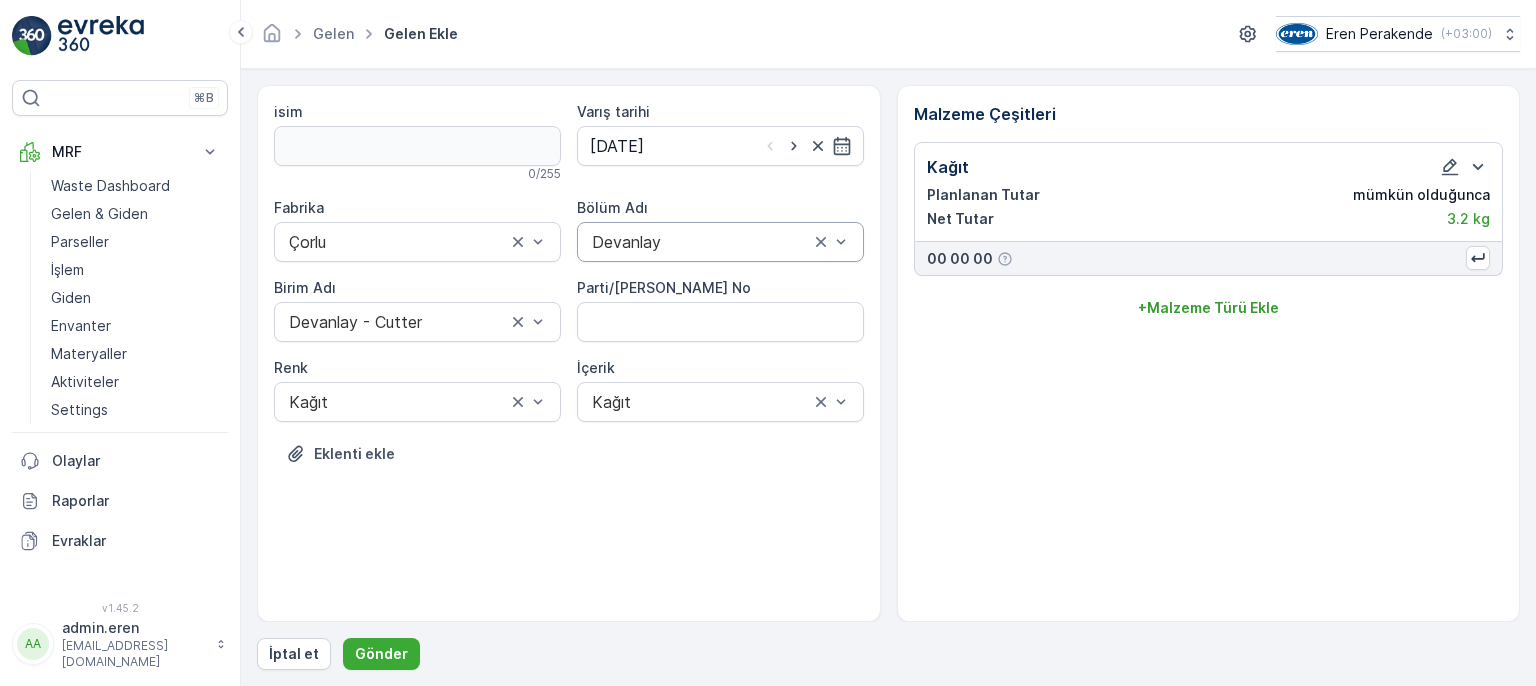 scroll, scrollTop: 0, scrollLeft: 0, axis: both 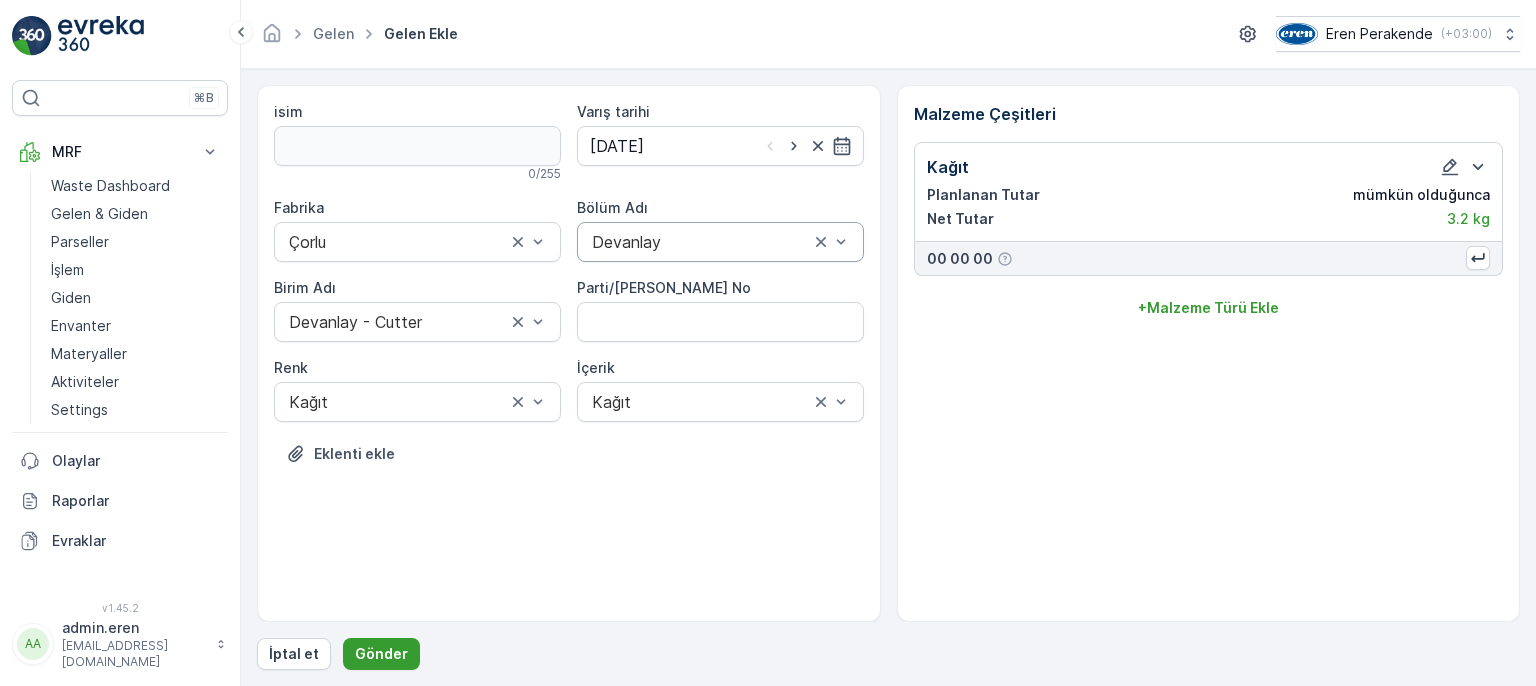 click on "Gönder" at bounding box center (381, 654) 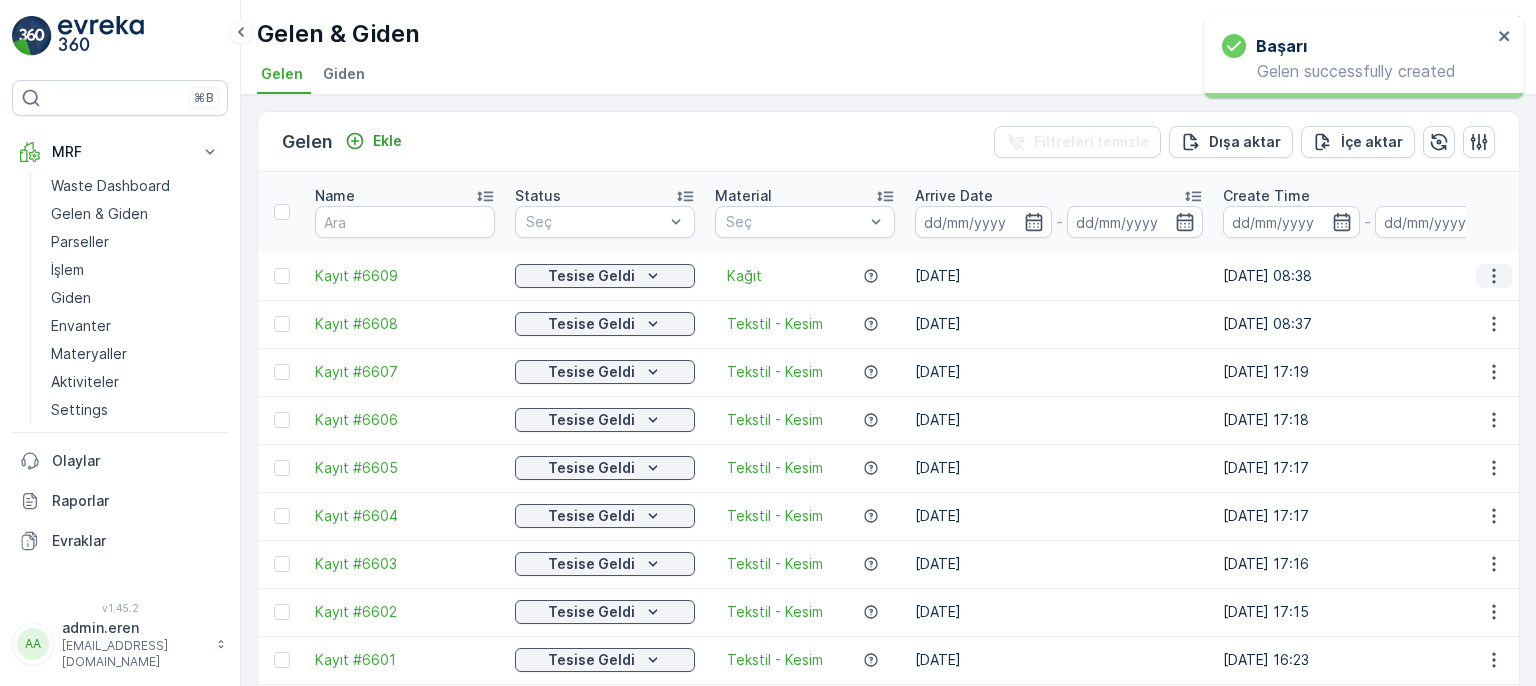 click 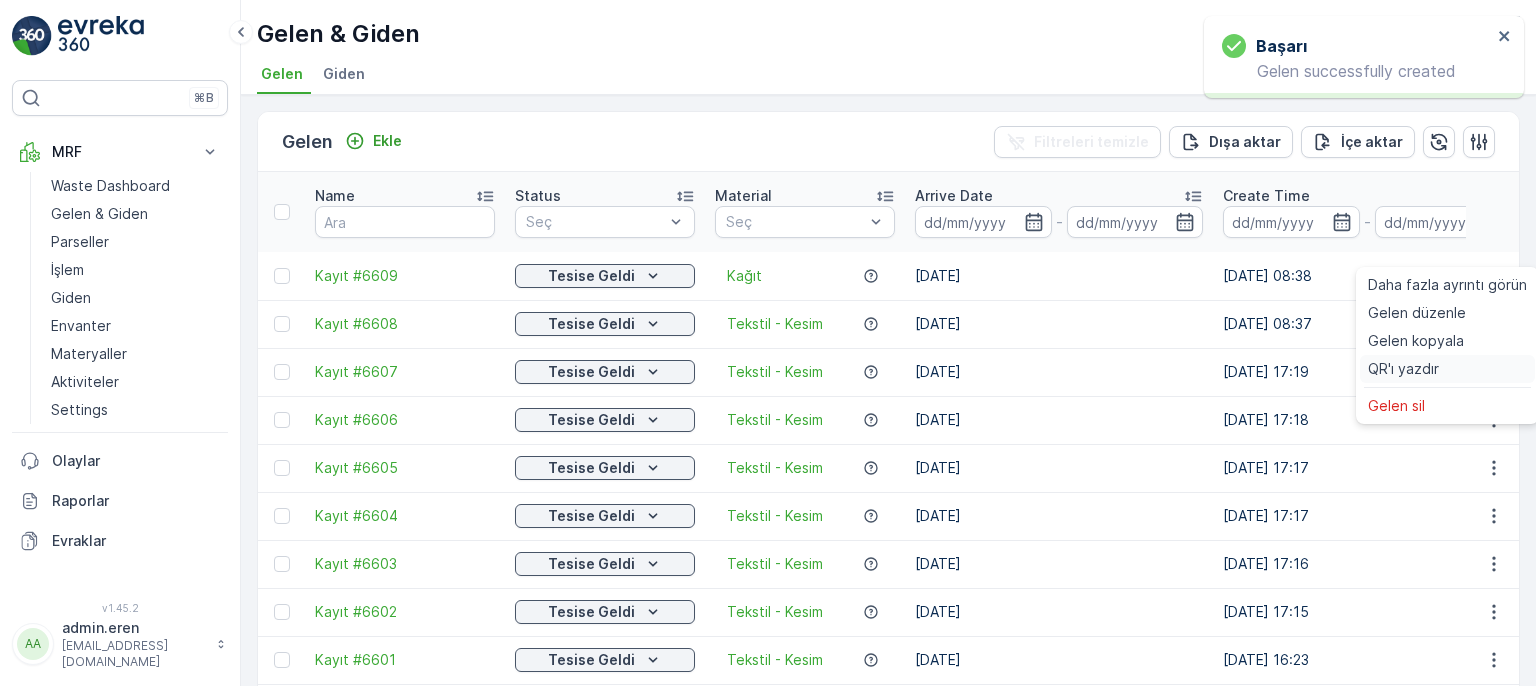 click on "QR'ı yazdır" at bounding box center (1403, 369) 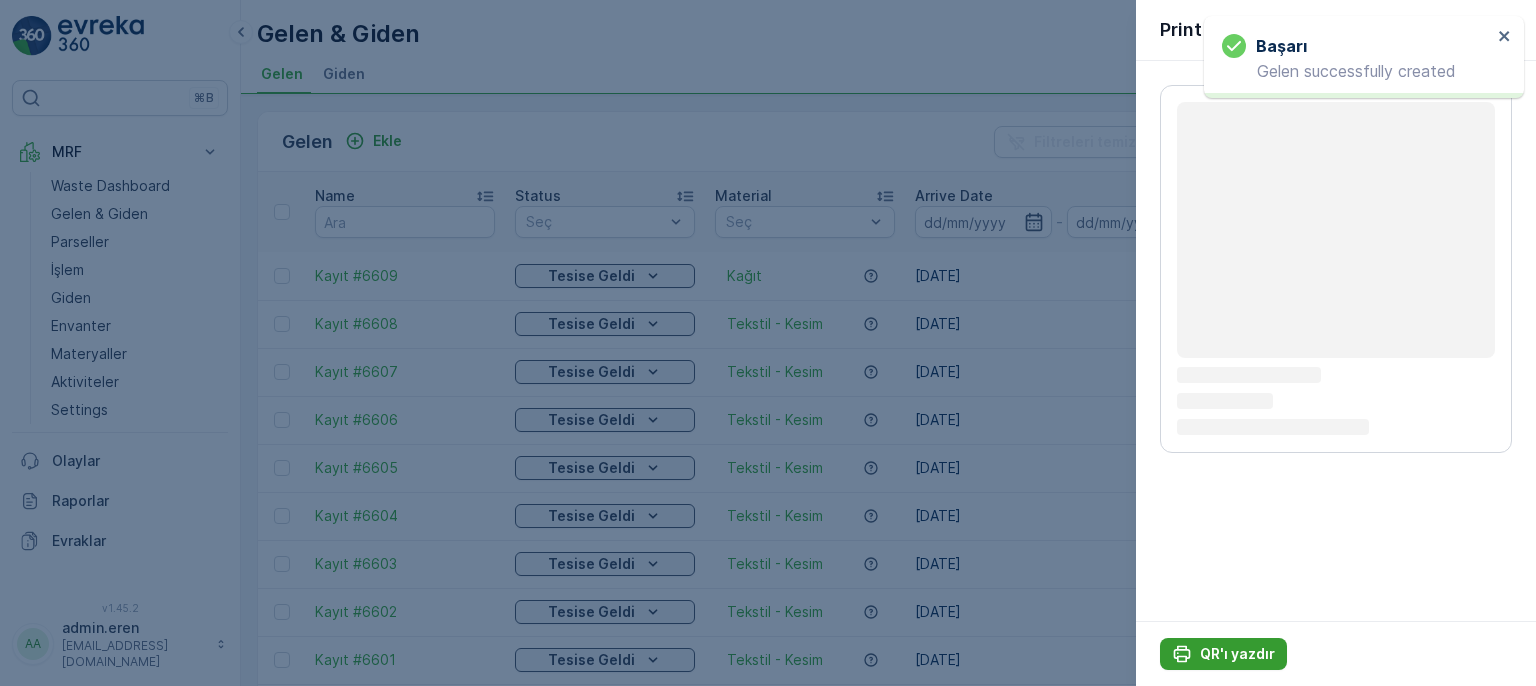 click on "QR'ı yazdır" at bounding box center (1223, 654) 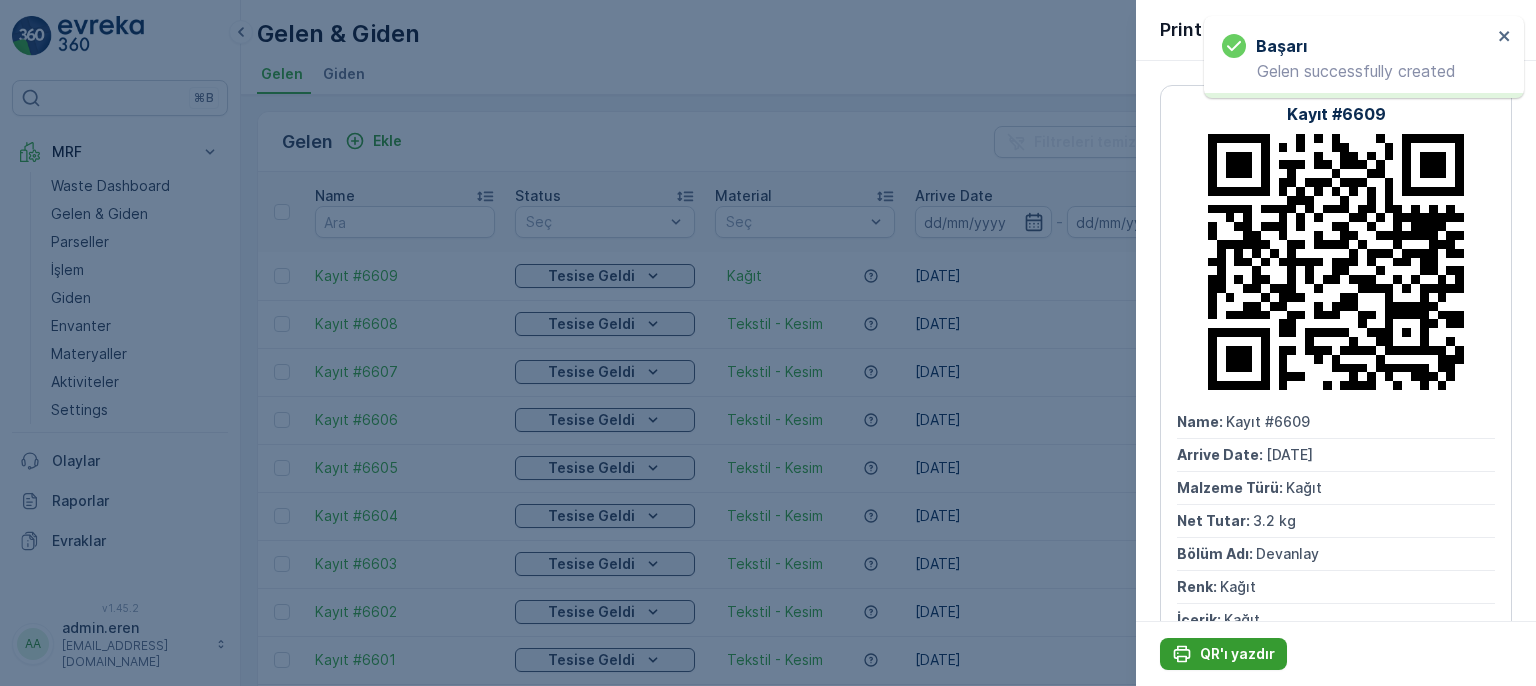 click on "QR'ı yazdır" at bounding box center [1237, 654] 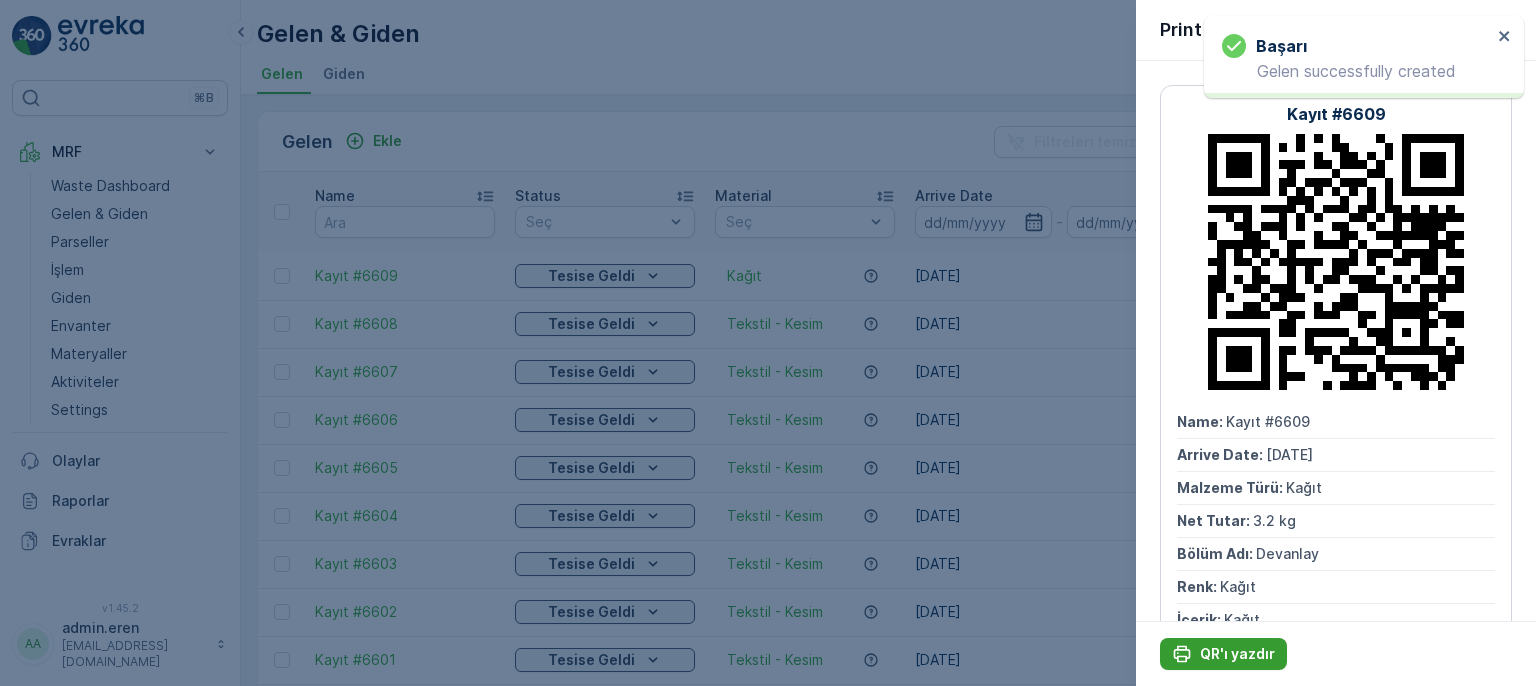 click at bounding box center [768, 343] 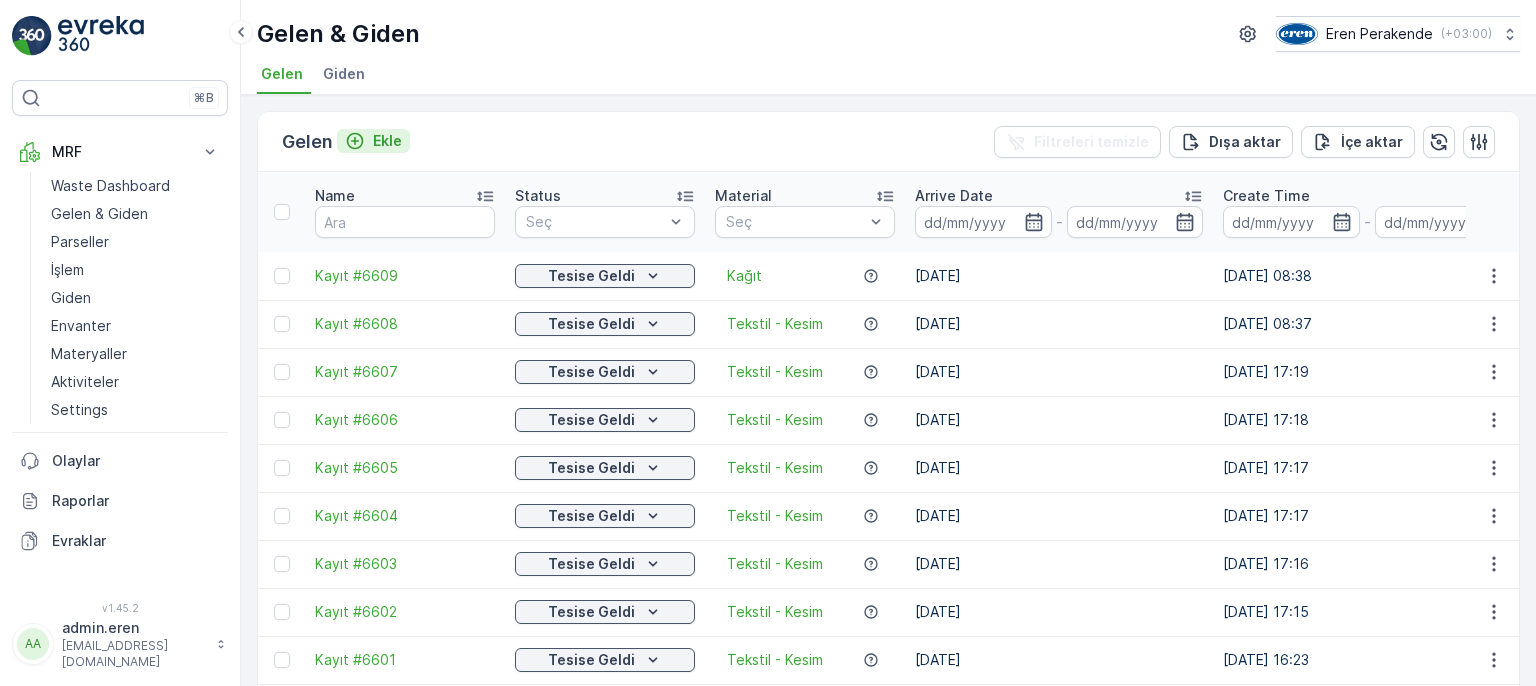 click on "Ekle" at bounding box center [373, 141] 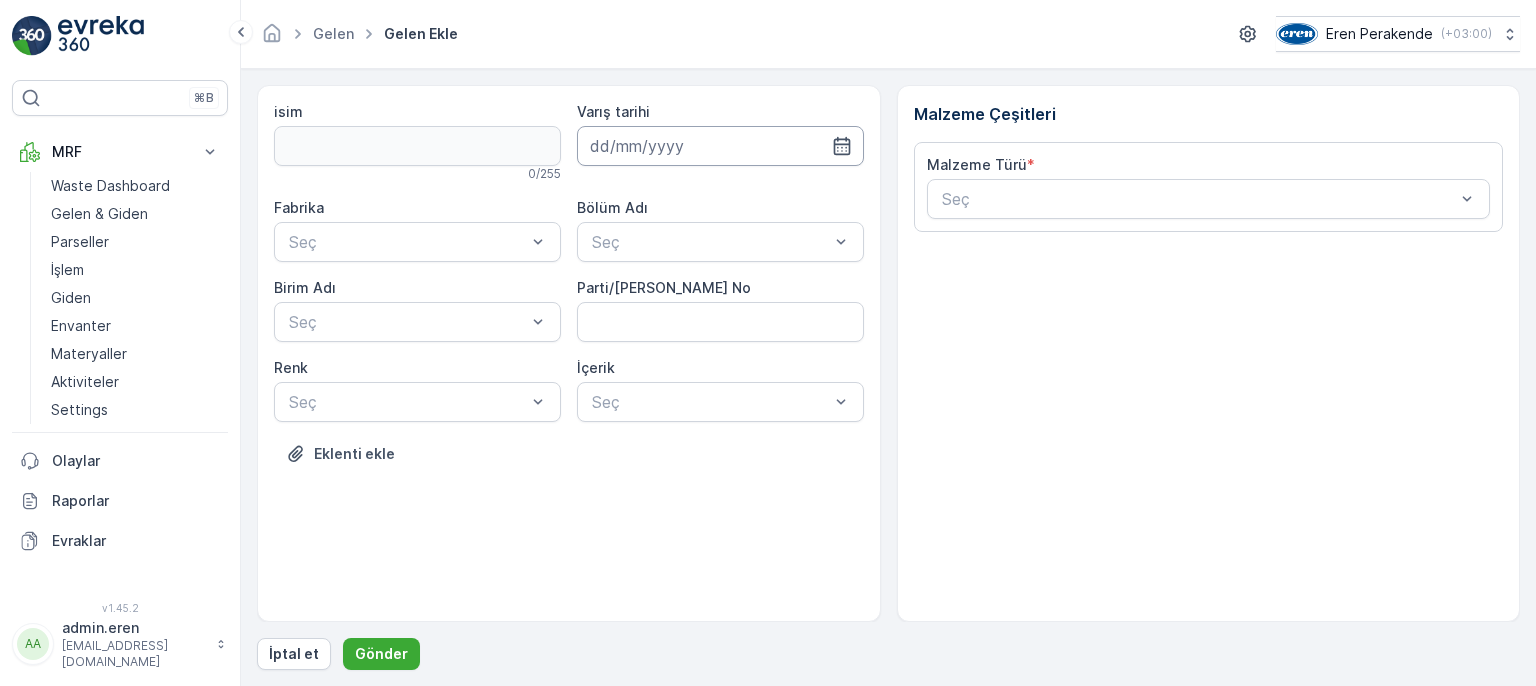 click at bounding box center [720, 146] 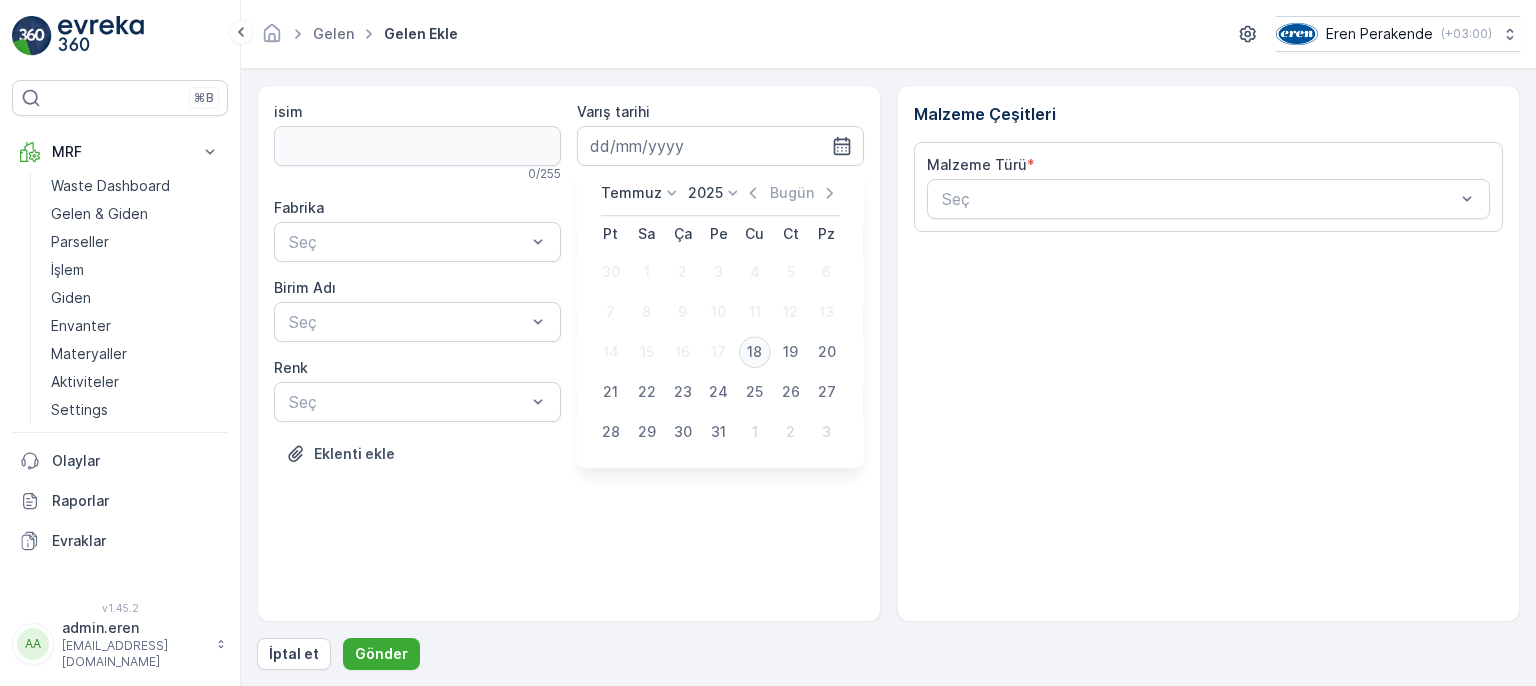 click on "18" at bounding box center [755, 352] 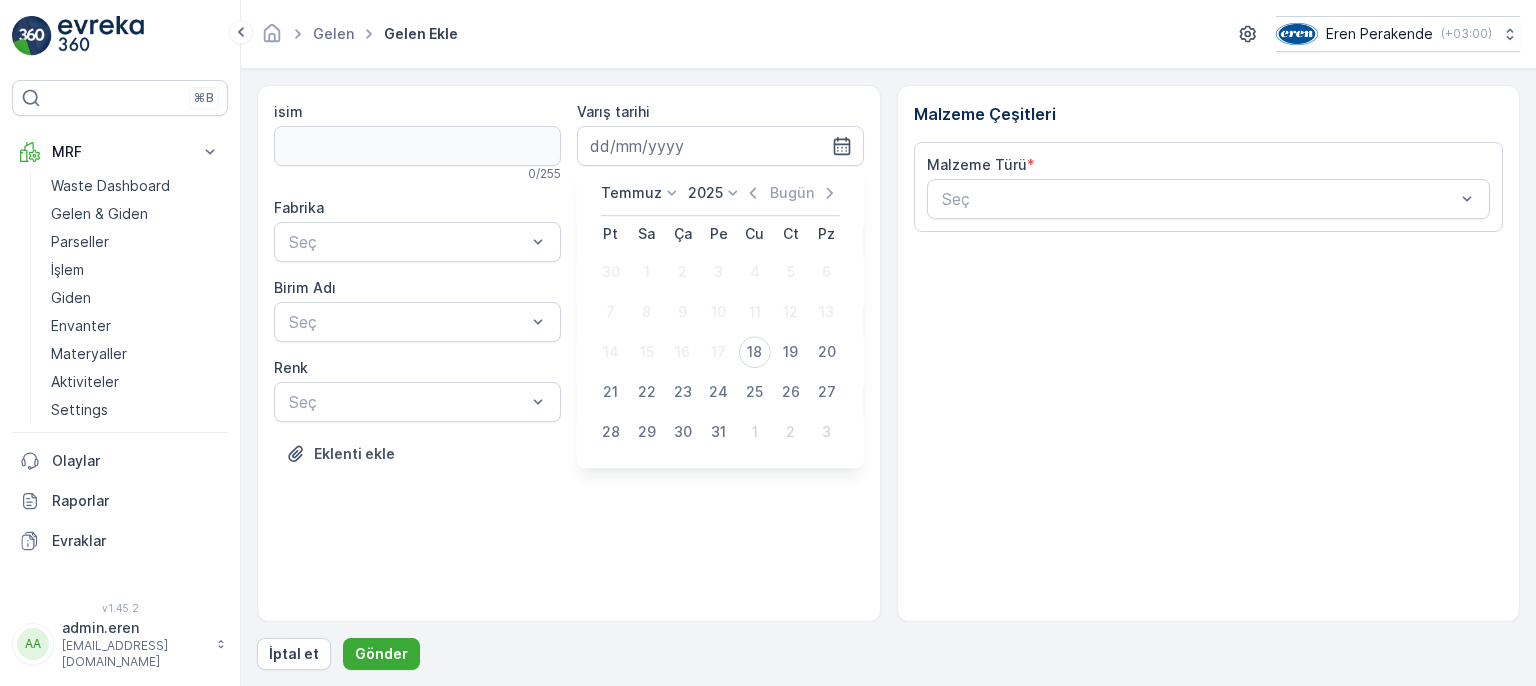 type on "[DATE]" 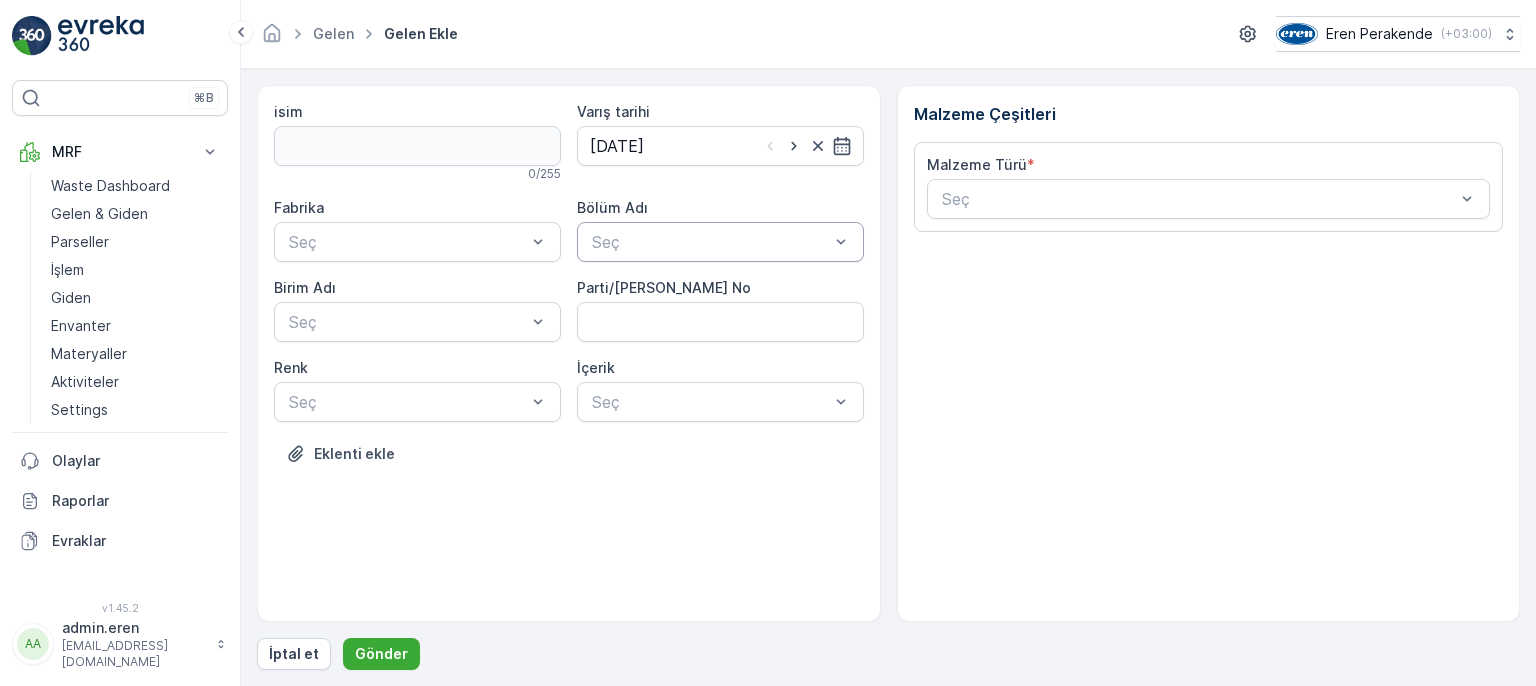 click at bounding box center (710, 242) 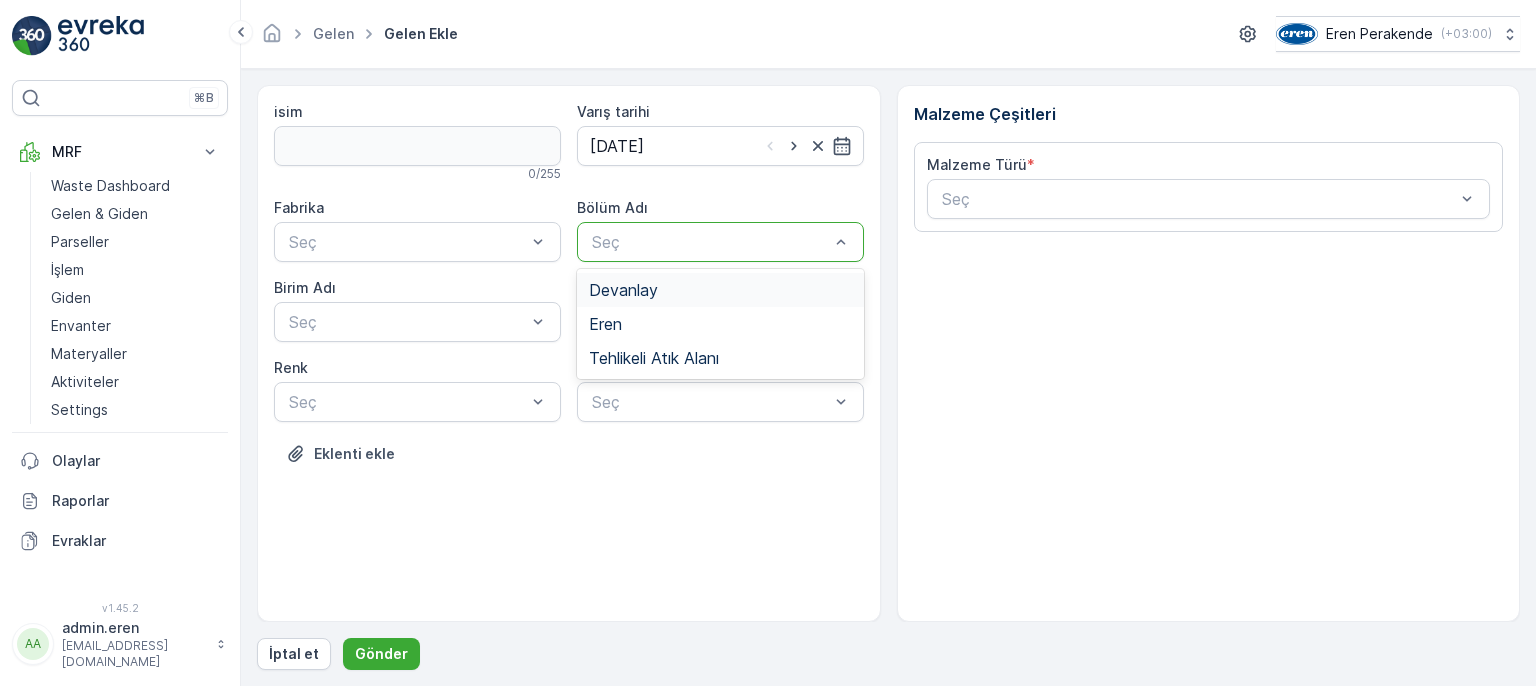 drag, startPoint x: 662, startPoint y: 278, endPoint x: 578, endPoint y: 272, distance: 84.21401 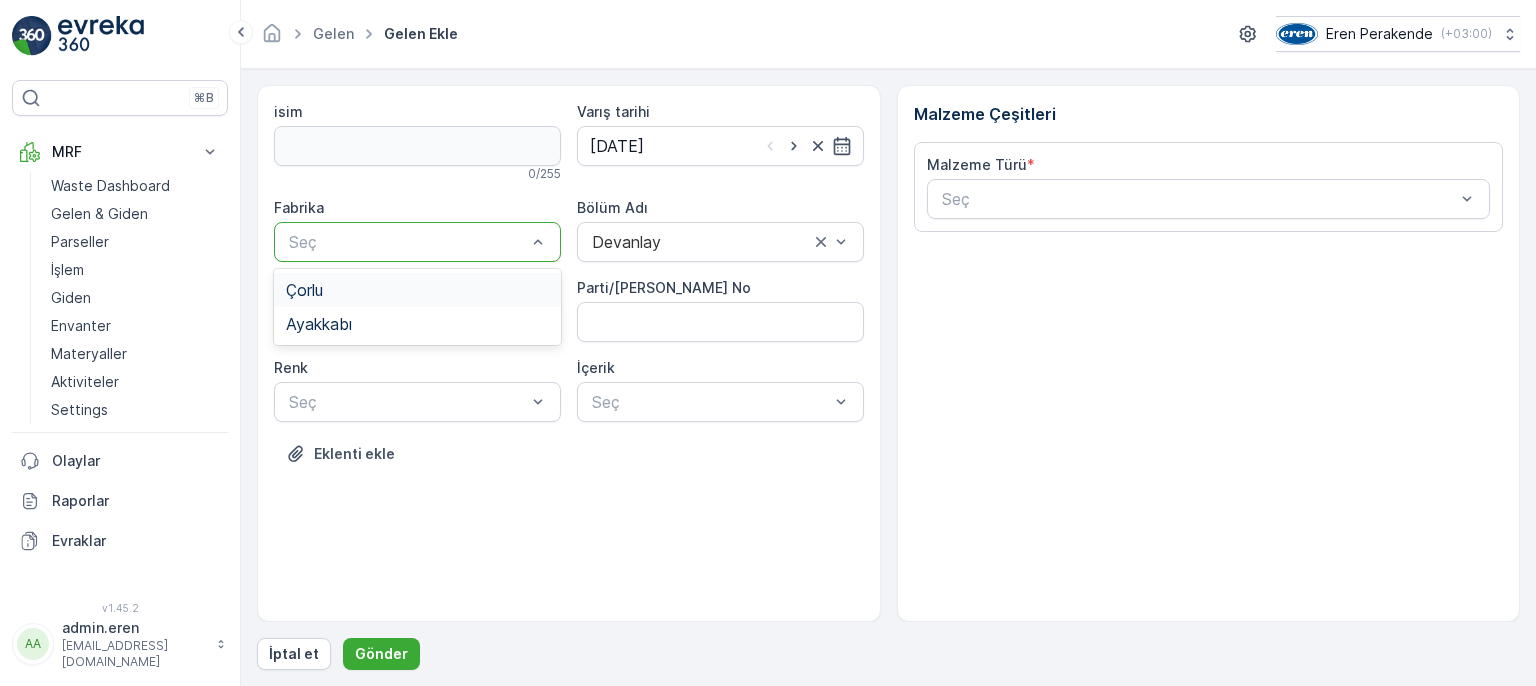 click at bounding box center [407, 242] 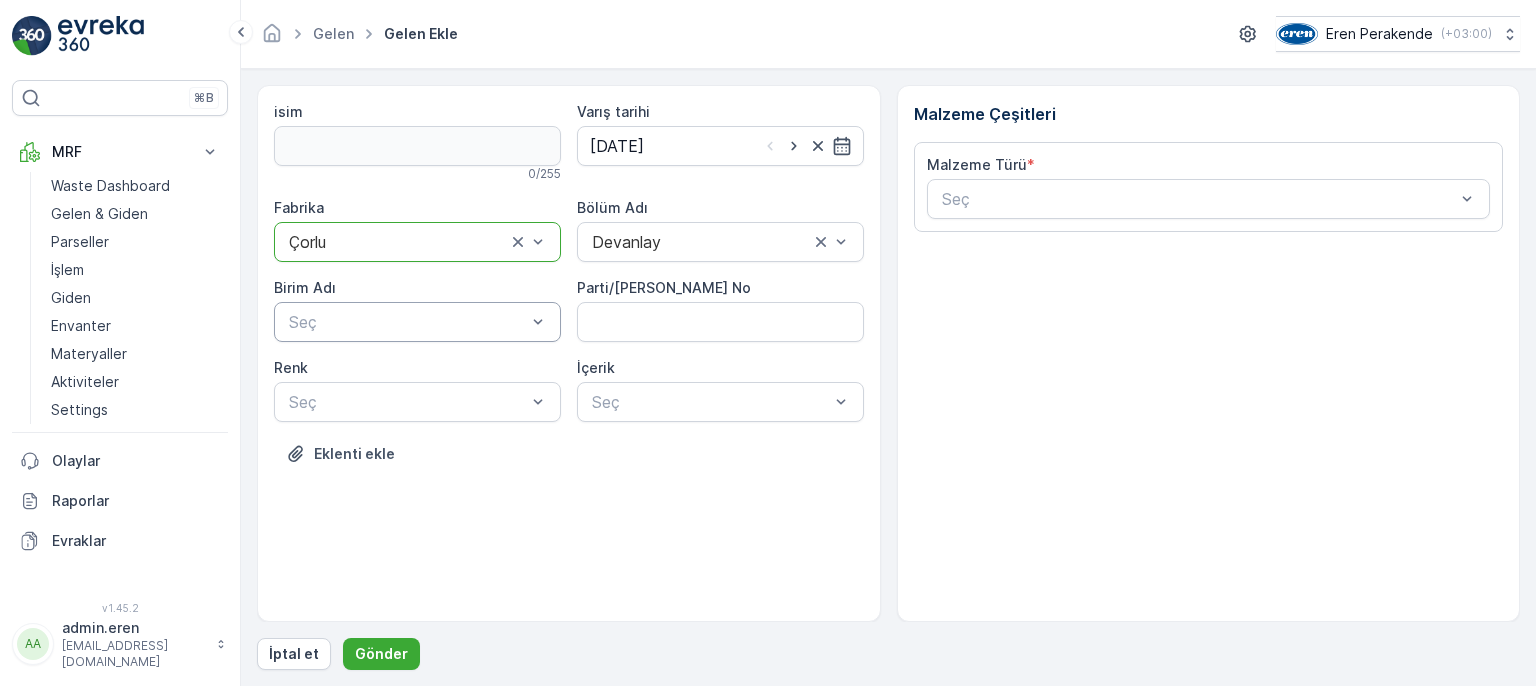 drag, startPoint x: 443, startPoint y: 320, endPoint x: 446, endPoint y: 341, distance: 21.213203 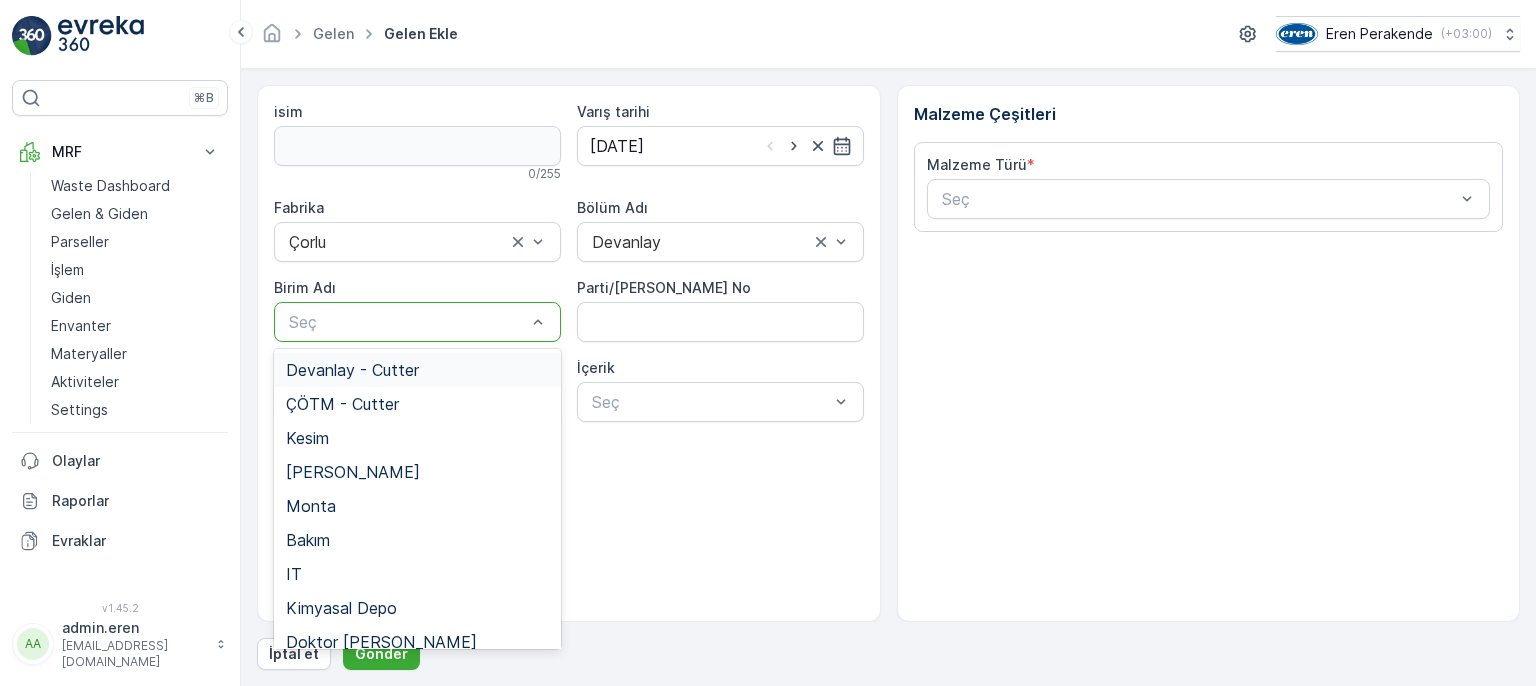 click on "Devanlay  - Cutter" at bounding box center (417, 370) 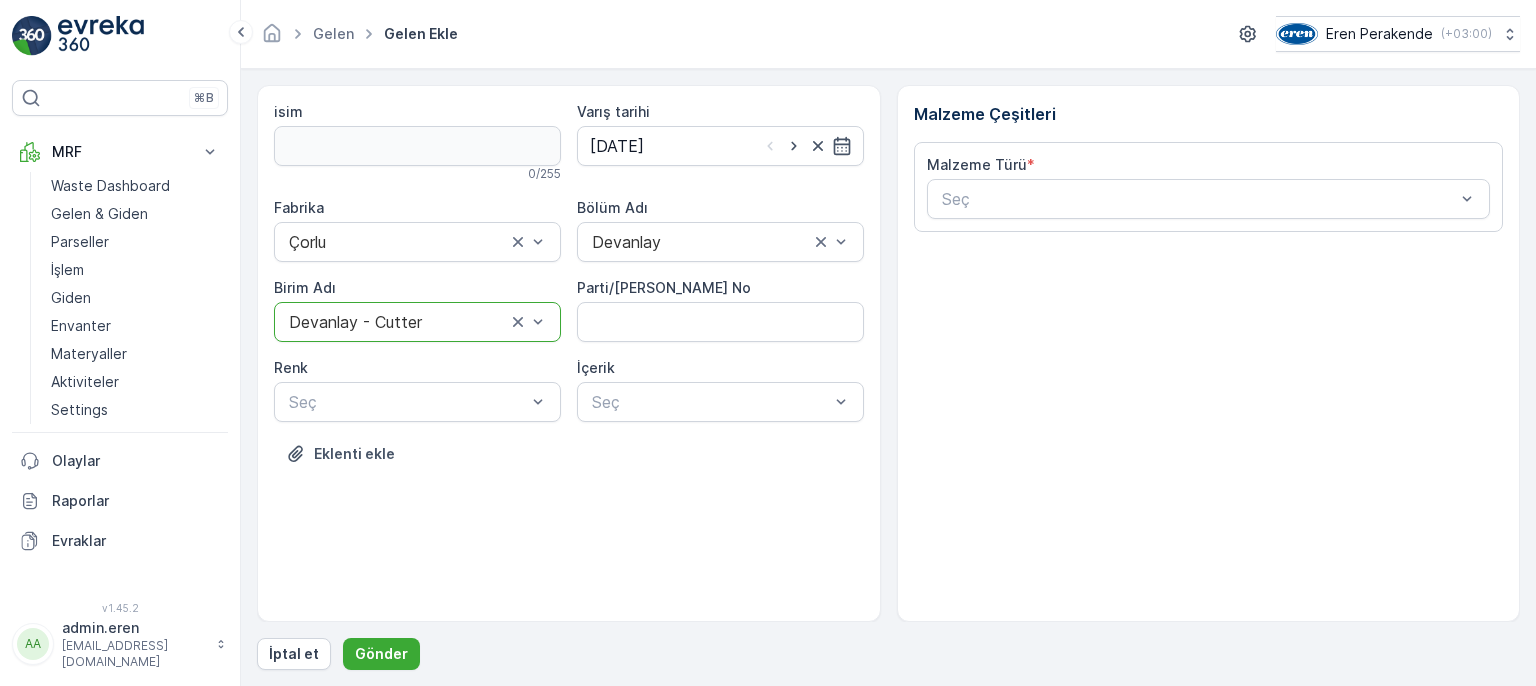 drag, startPoint x: 973, startPoint y: 194, endPoint x: 973, endPoint y: 218, distance: 24 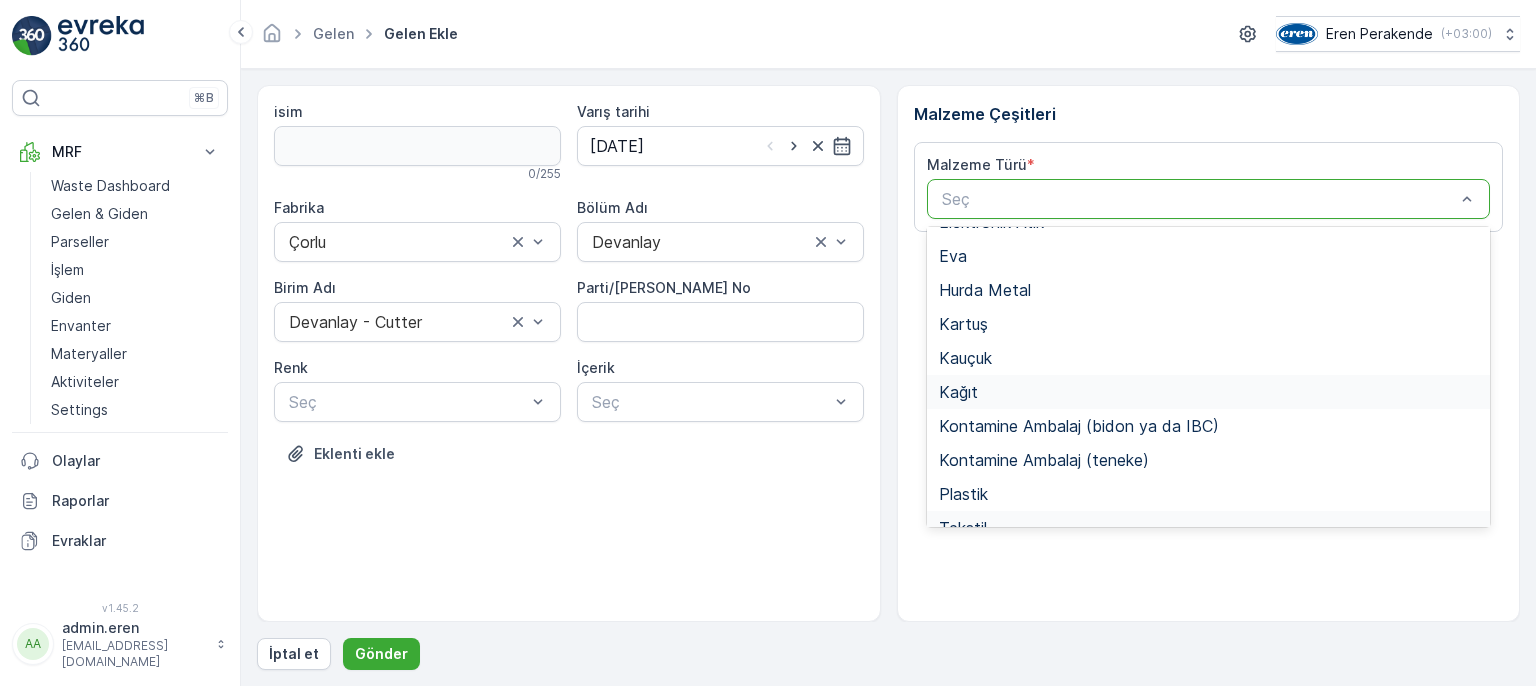 scroll, scrollTop: 300, scrollLeft: 0, axis: vertical 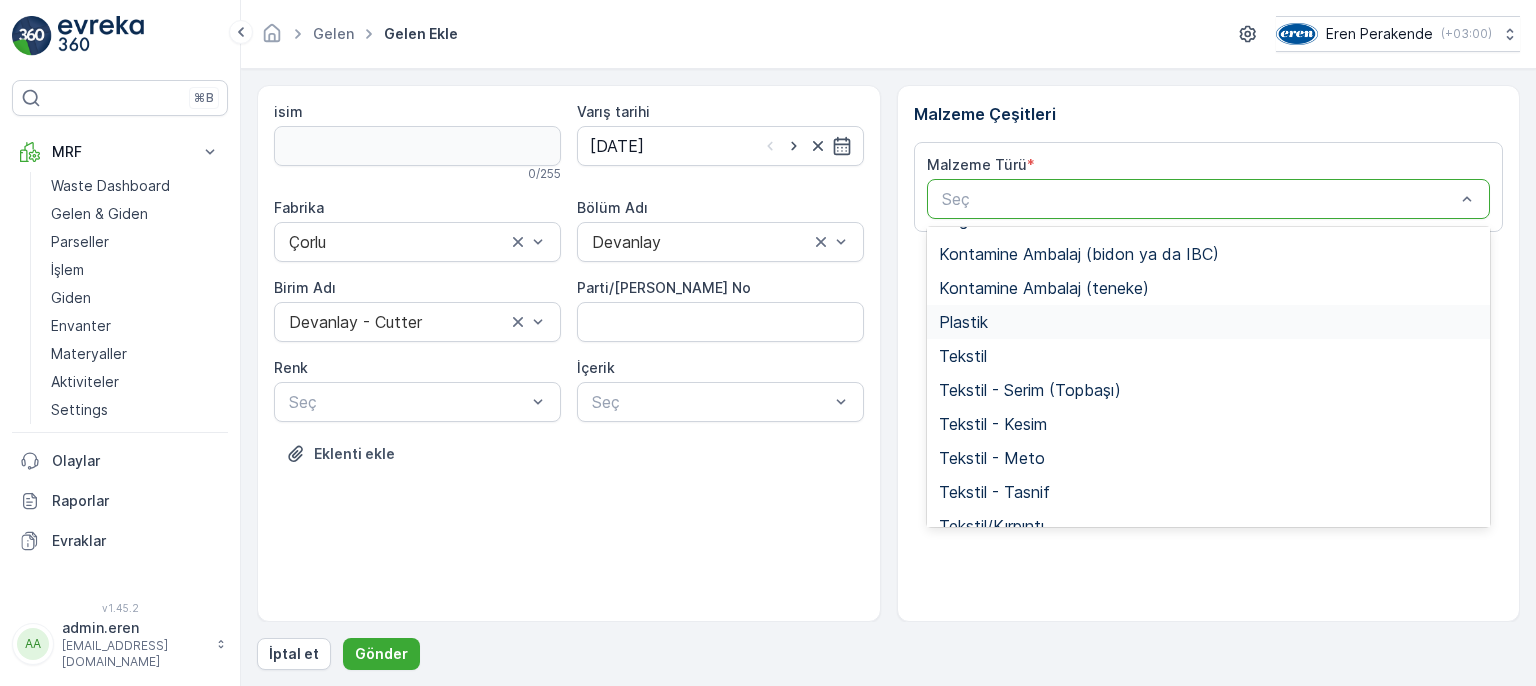 drag, startPoint x: 964, startPoint y: 310, endPoint x: 916, endPoint y: 372, distance: 78.40918 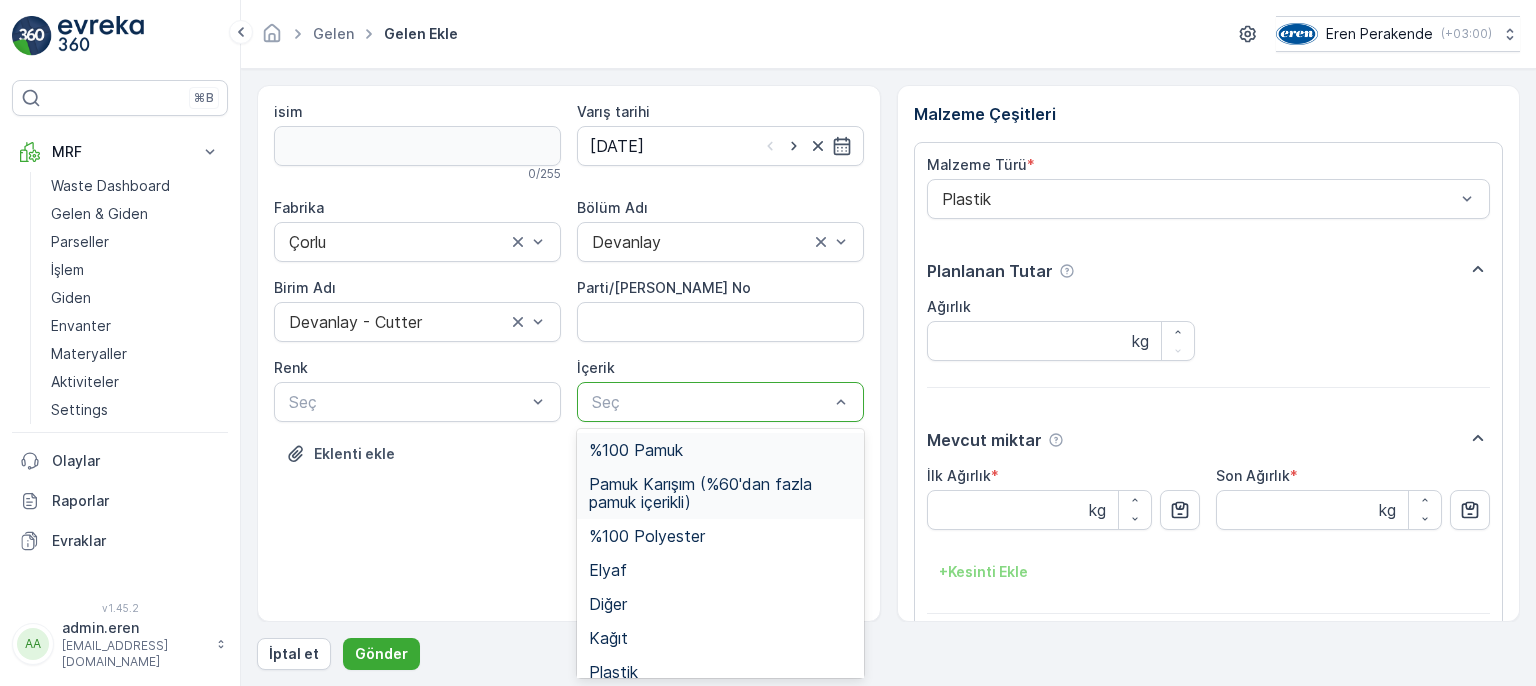 drag, startPoint x: 749, startPoint y: 405, endPoint x: 699, endPoint y: 512, distance: 118.10589 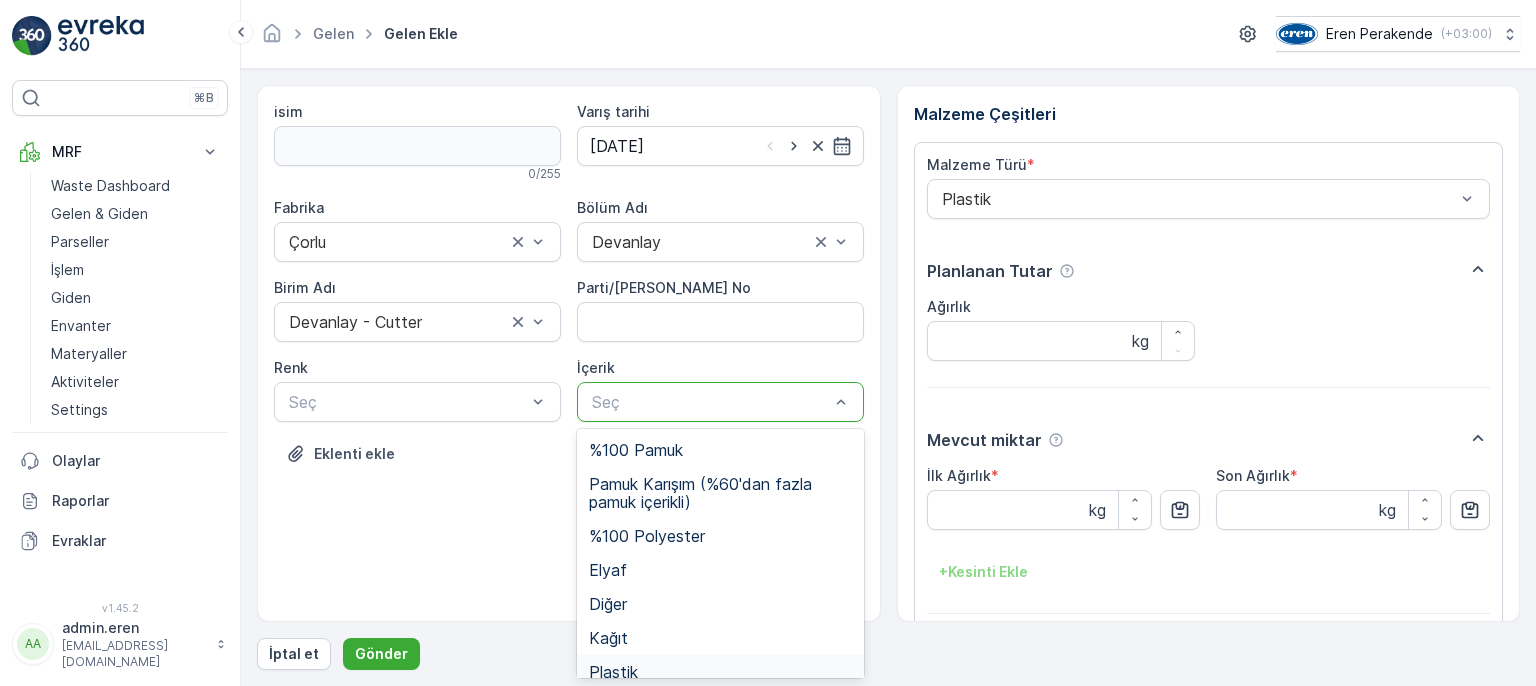 click on "Plastik" at bounding box center (720, 672) 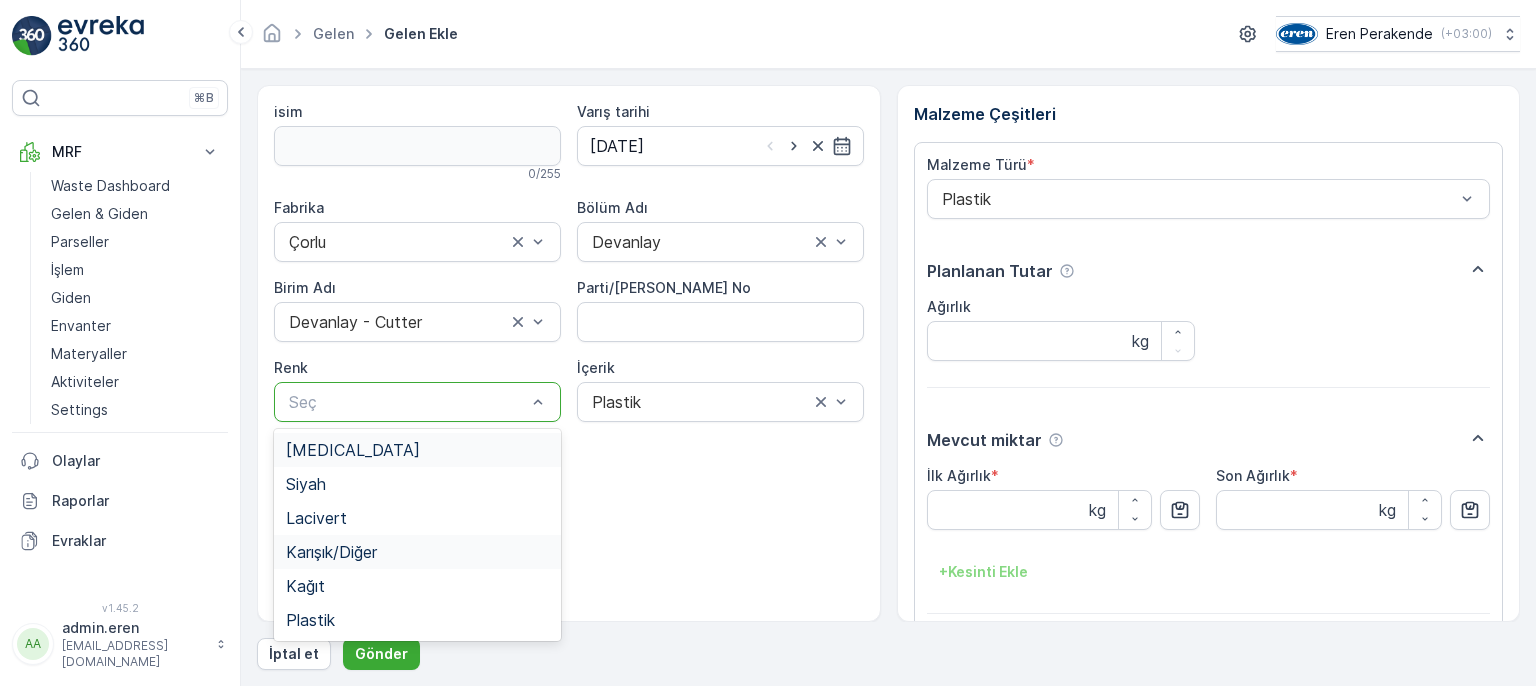 drag, startPoint x: 454, startPoint y: 400, endPoint x: 492, endPoint y: 556, distance: 160.56151 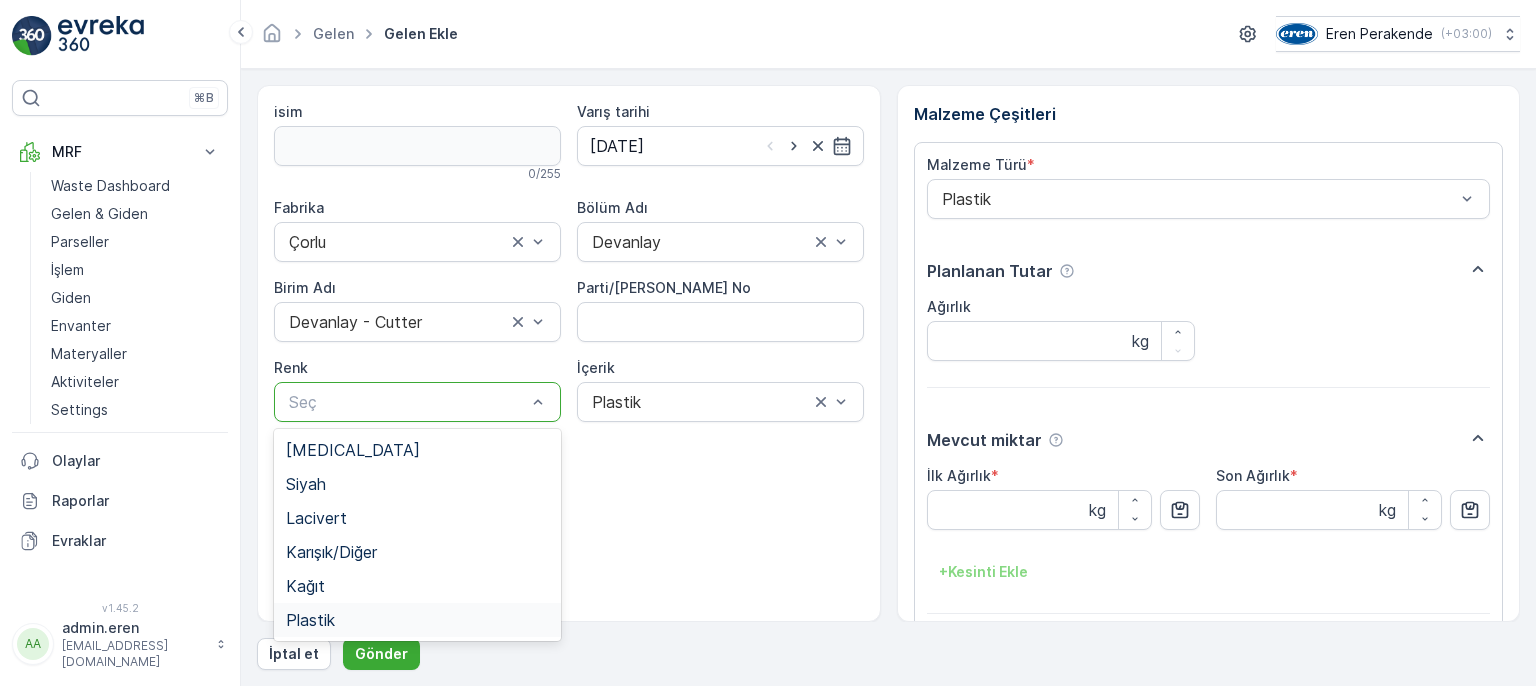 drag, startPoint x: 516, startPoint y: 633, endPoint x: 527, endPoint y: 633, distance: 11 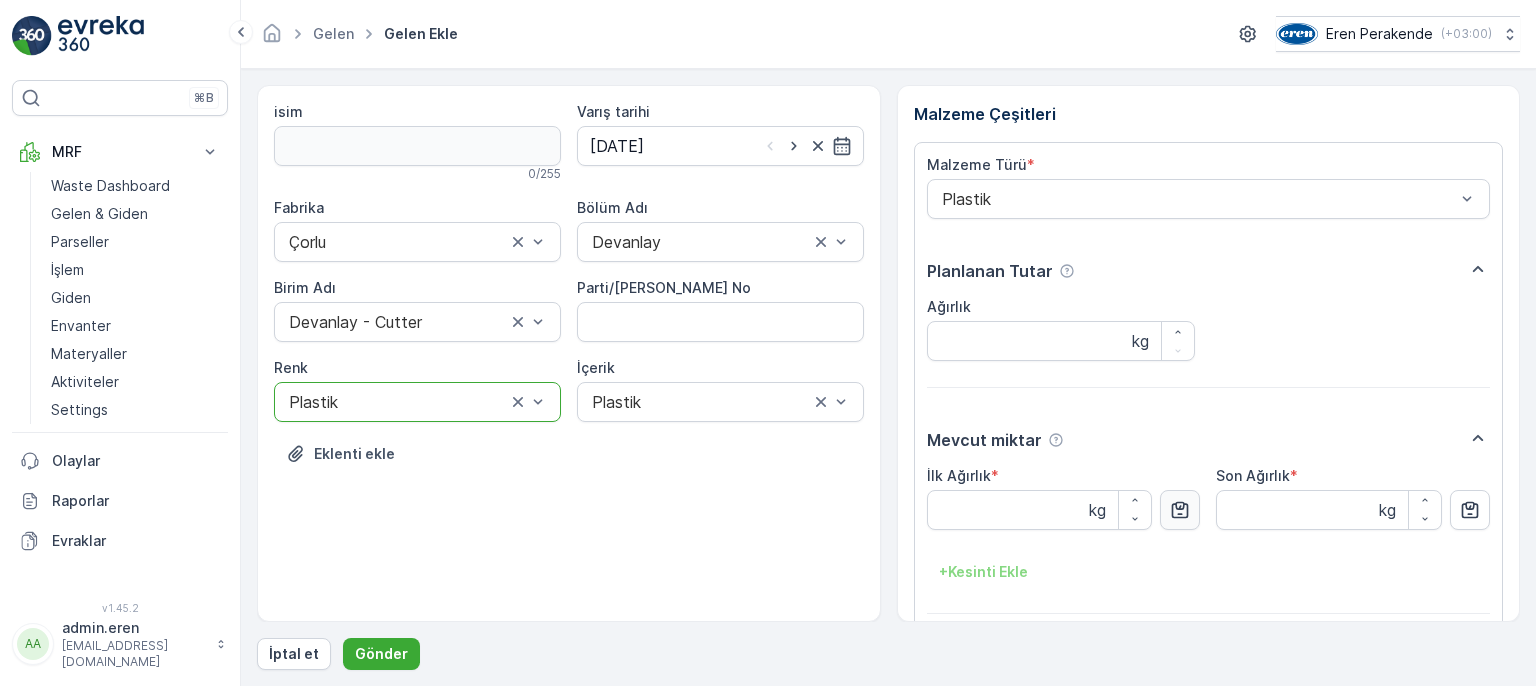 drag, startPoint x: 1188, startPoint y: 508, endPoint x: 1183, endPoint y: 519, distance: 12.083046 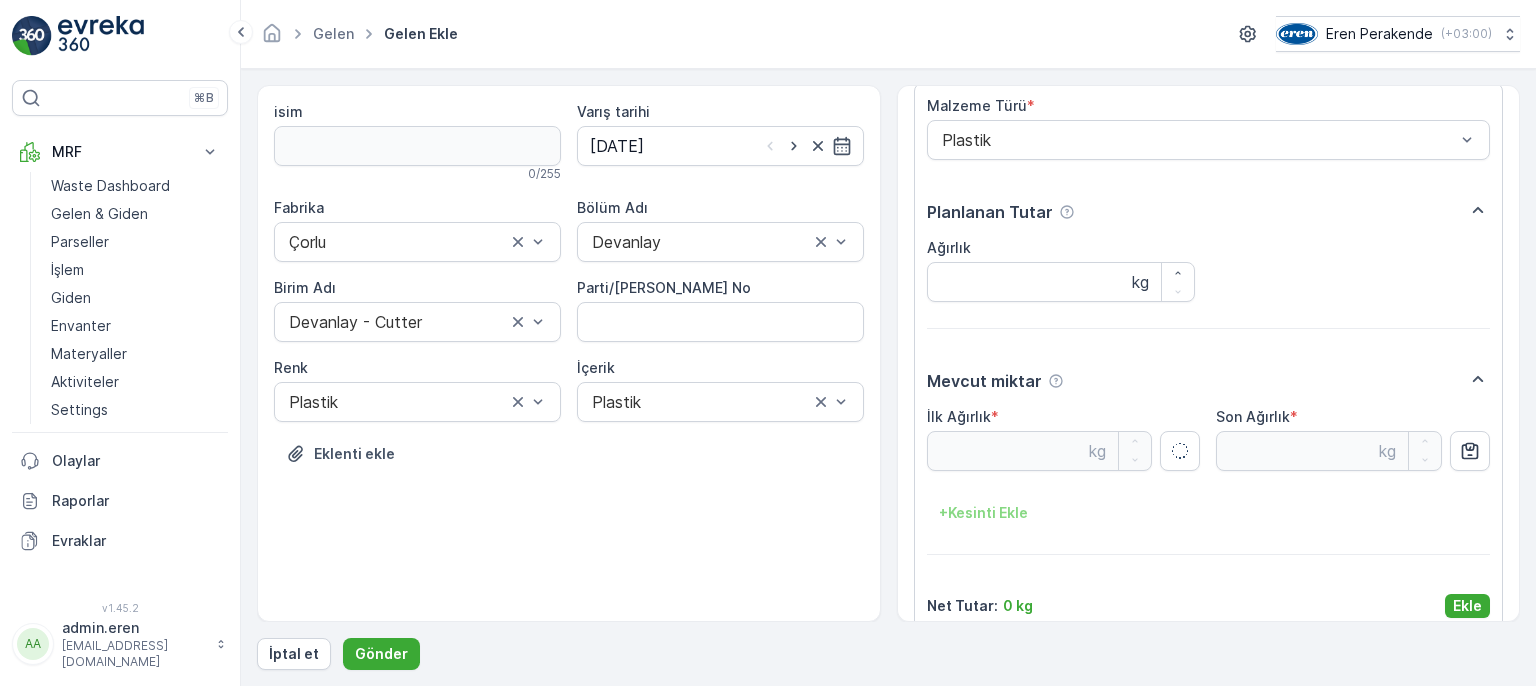 scroll, scrollTop: 84, scrollLeft: 0, axis: vertical 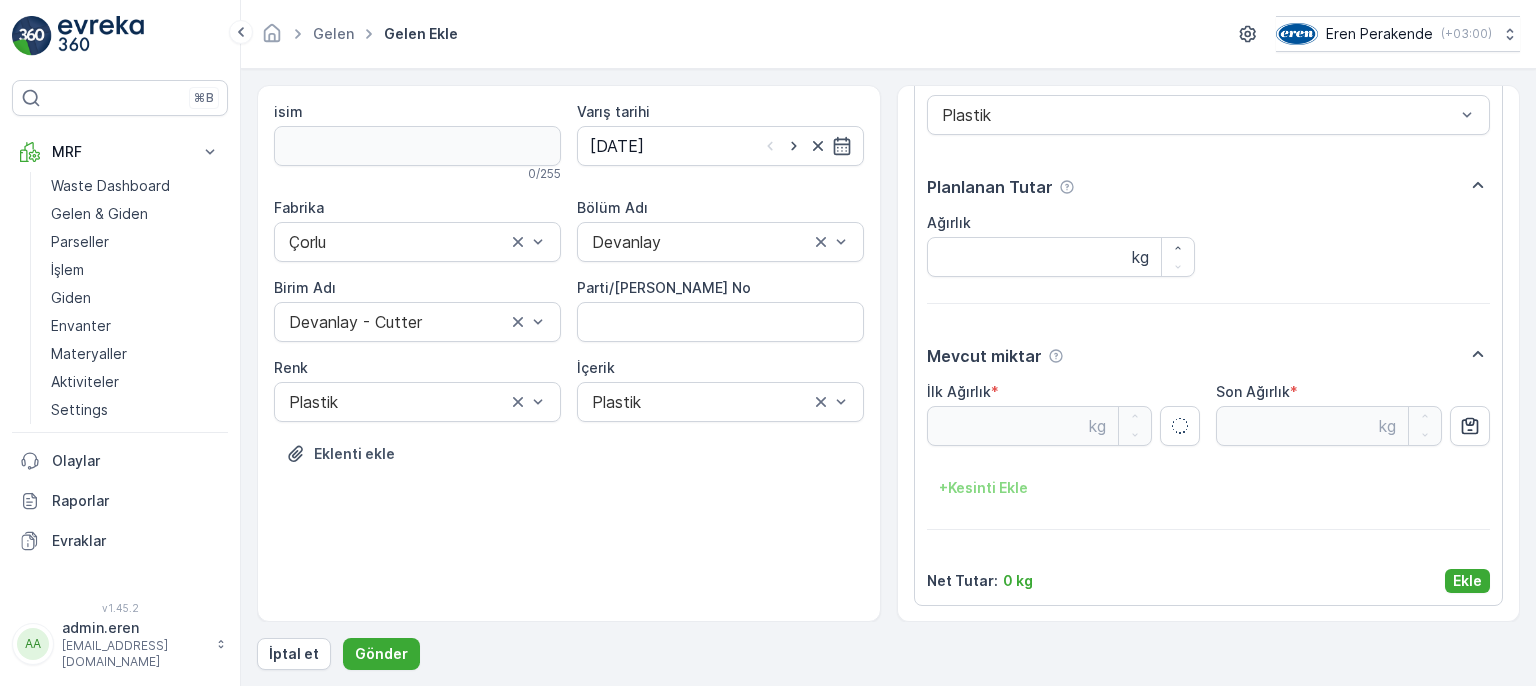 type on "3.44" 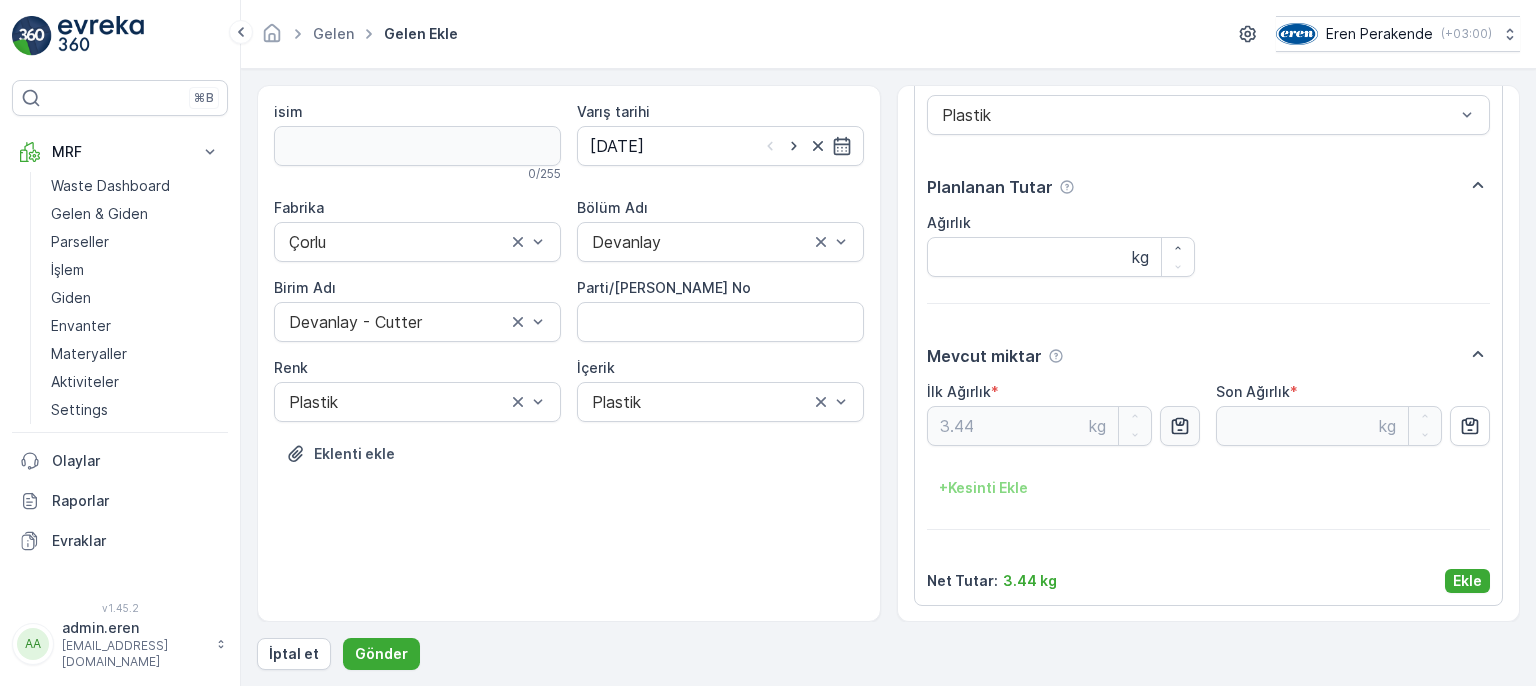 drag, startPoint x: 1462, startPoint y: 578, endPoint x: 1375, endPoint y: 581, distance: 87.05171 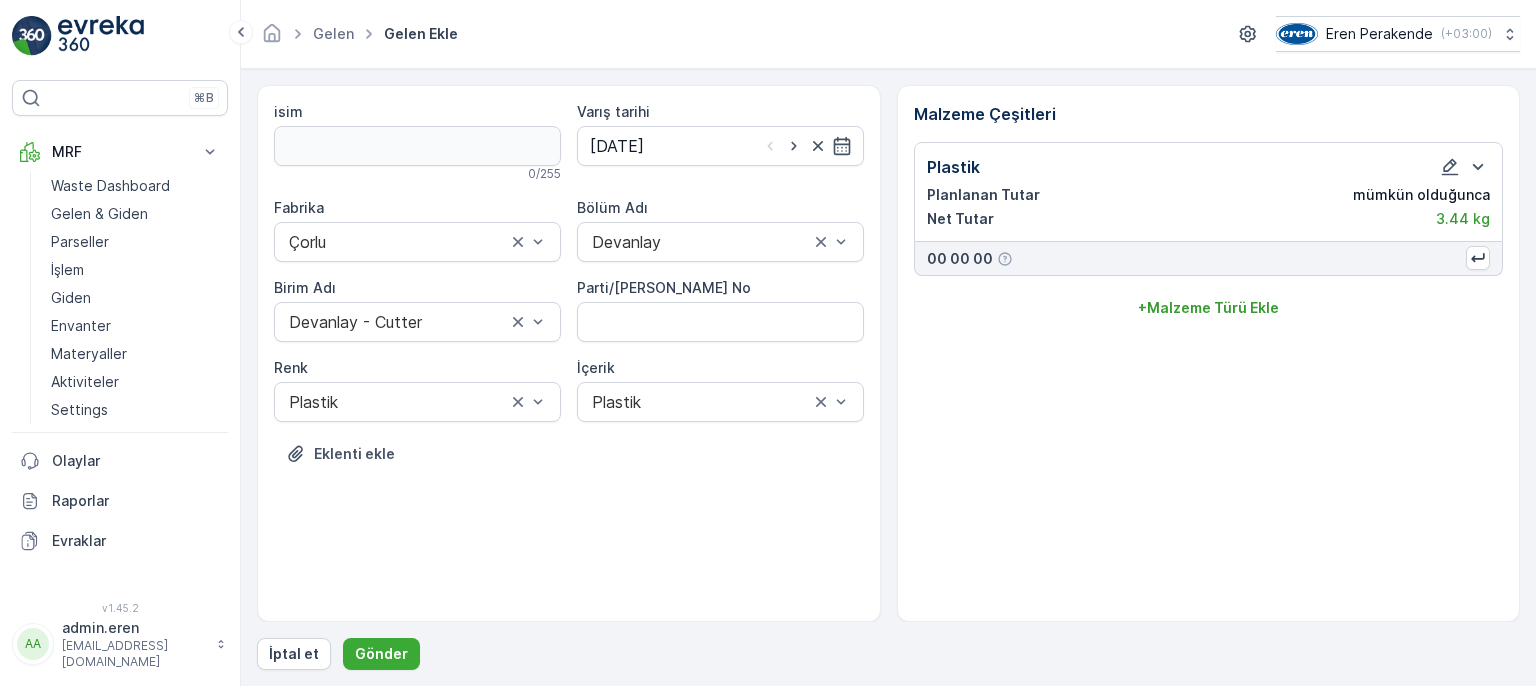 scroll, scrollTop: 0, scrollLeft: 0, axis: both 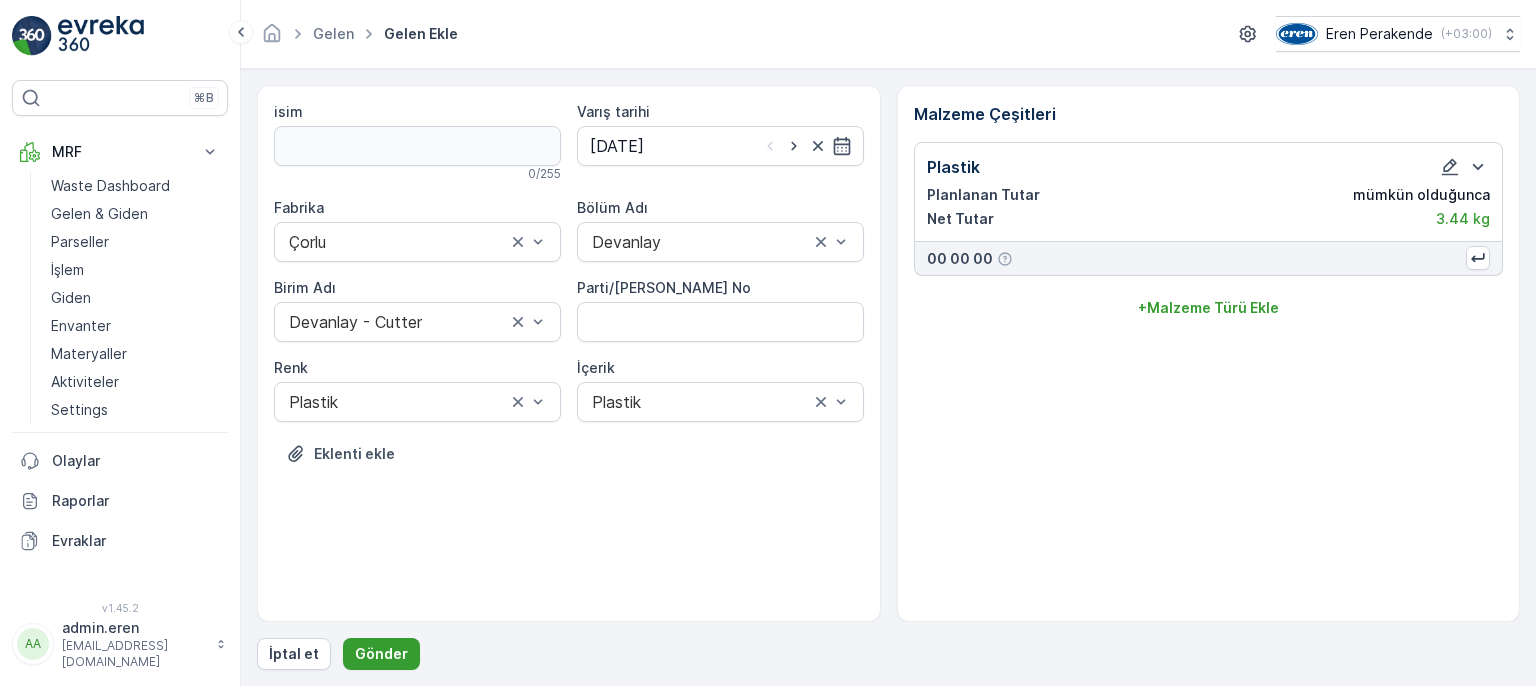 click on "Gönder" at bounding box center (381, 654) 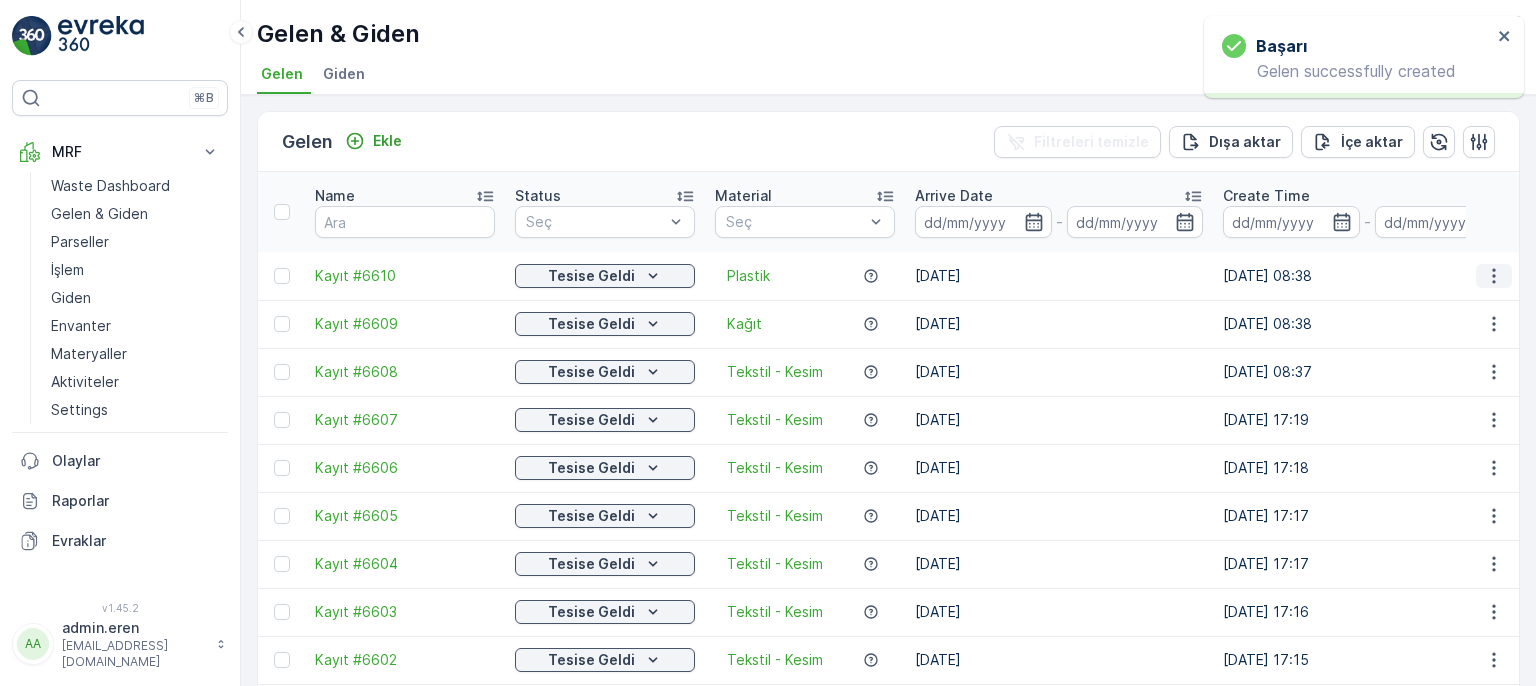 click 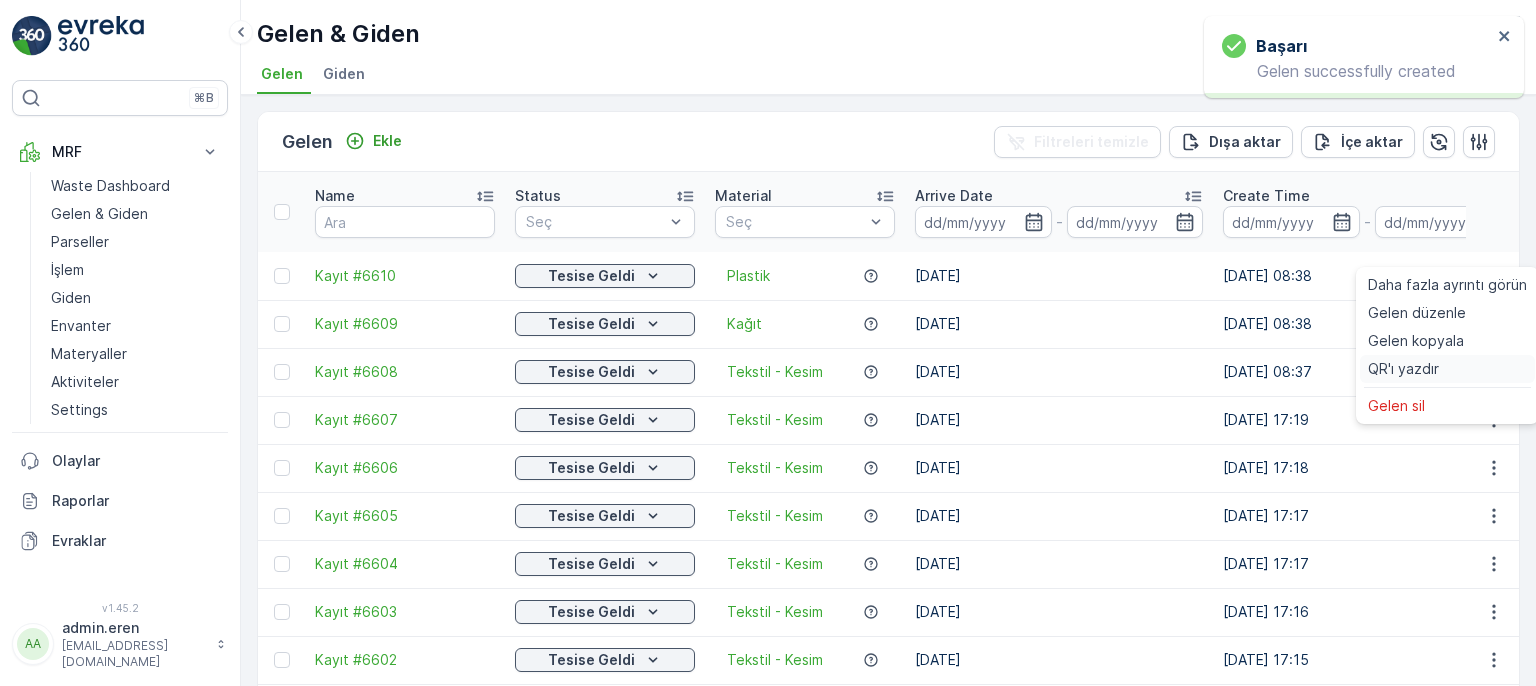 click on "QR'ı yazdır" at bounding box center (1447, 369) 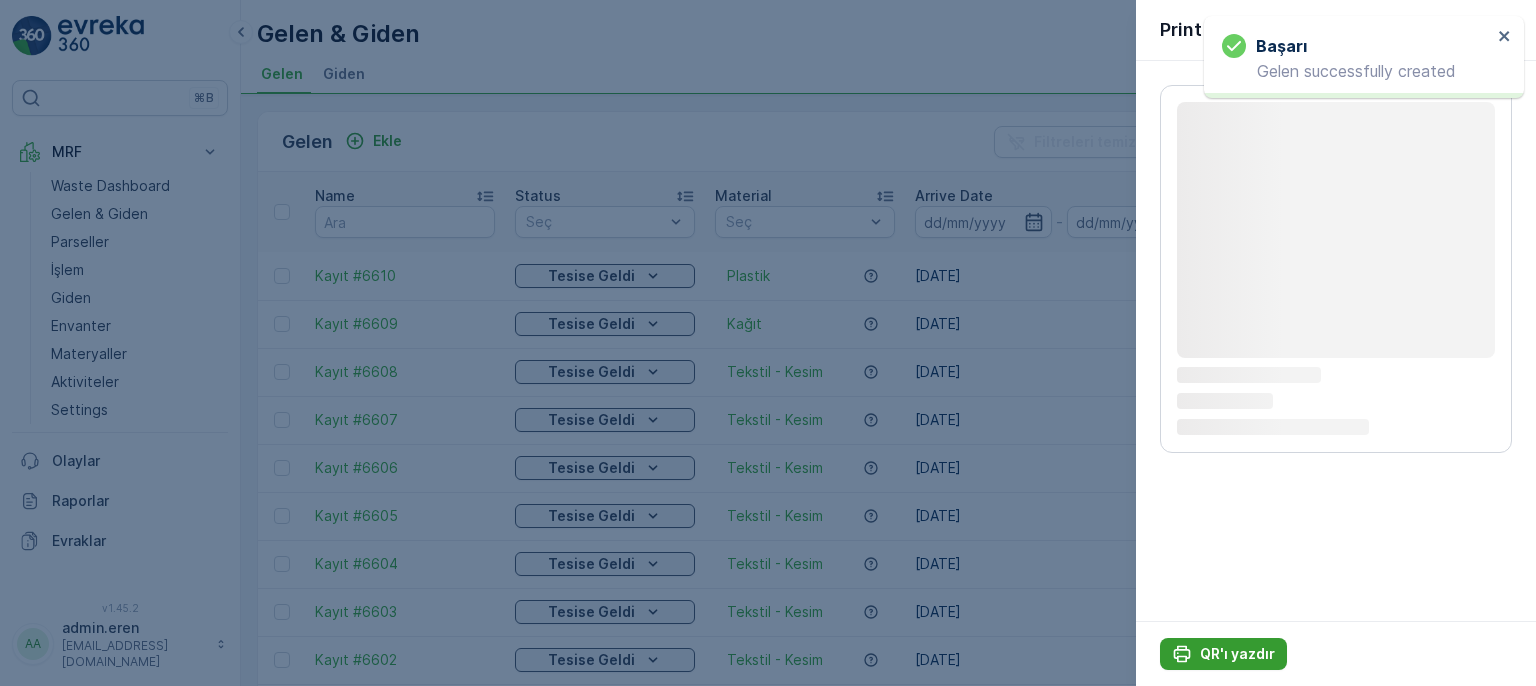 click on "QR'ı yazdır" at bounding box center (1237, 654) 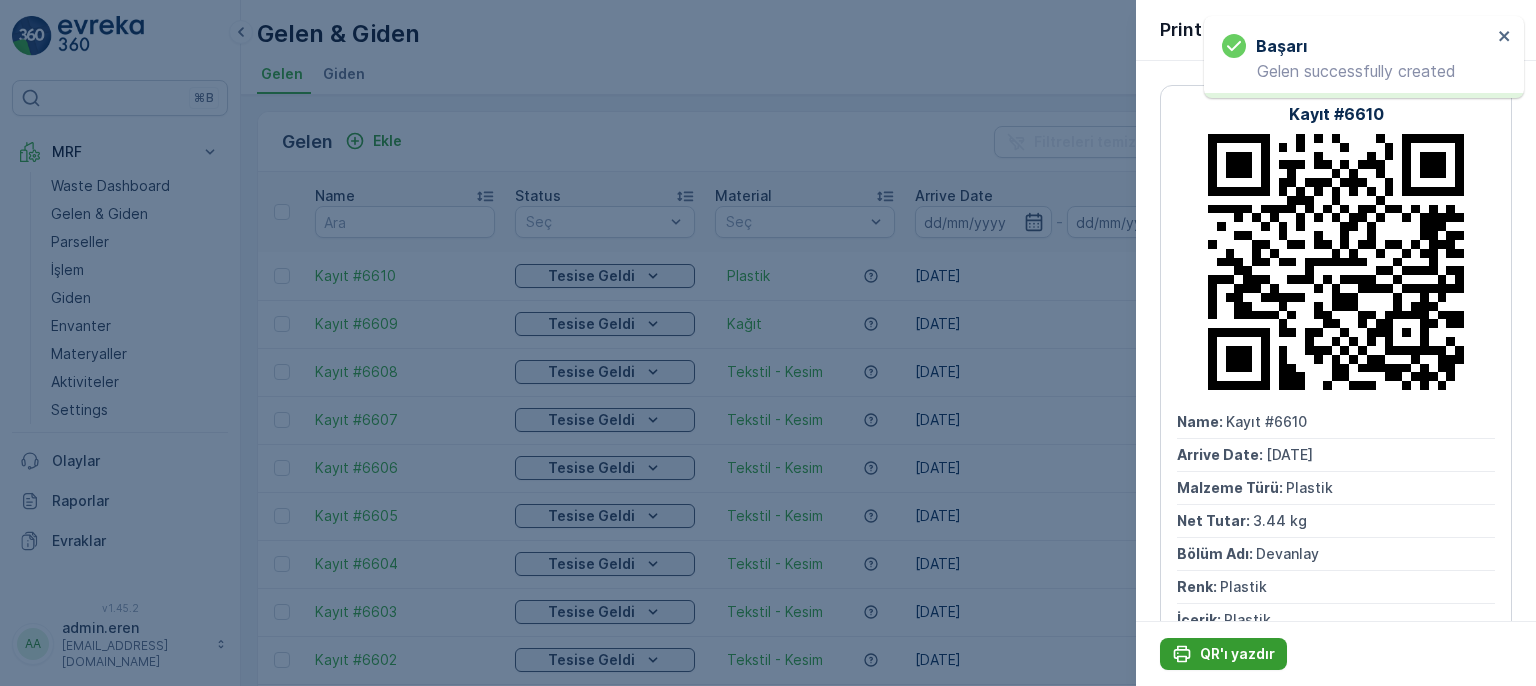 click on "QR'ı yazdır" at bounding box center (1237, 654) 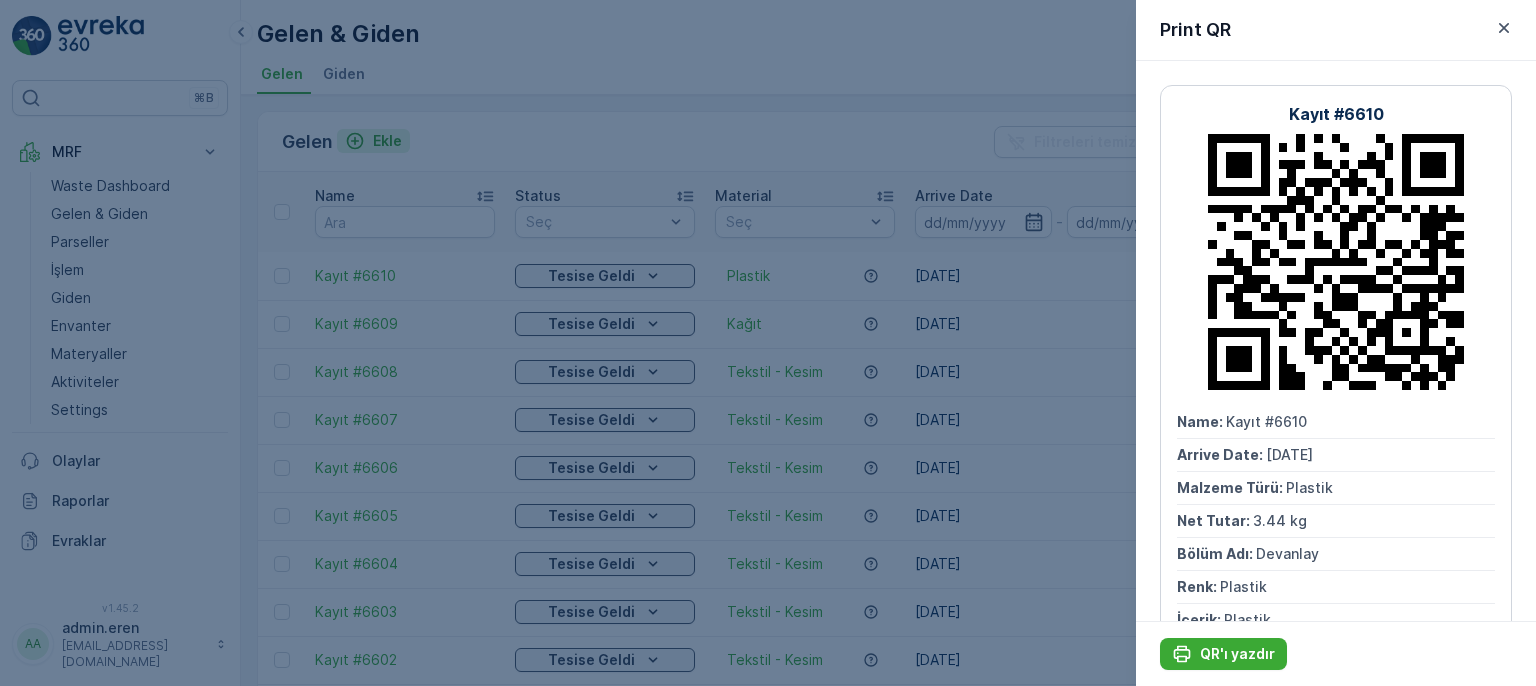 drag, startPoint x: 648, startPoint y: 123, endPoint x: 388, endPoint y: 128, distance: 260.04807 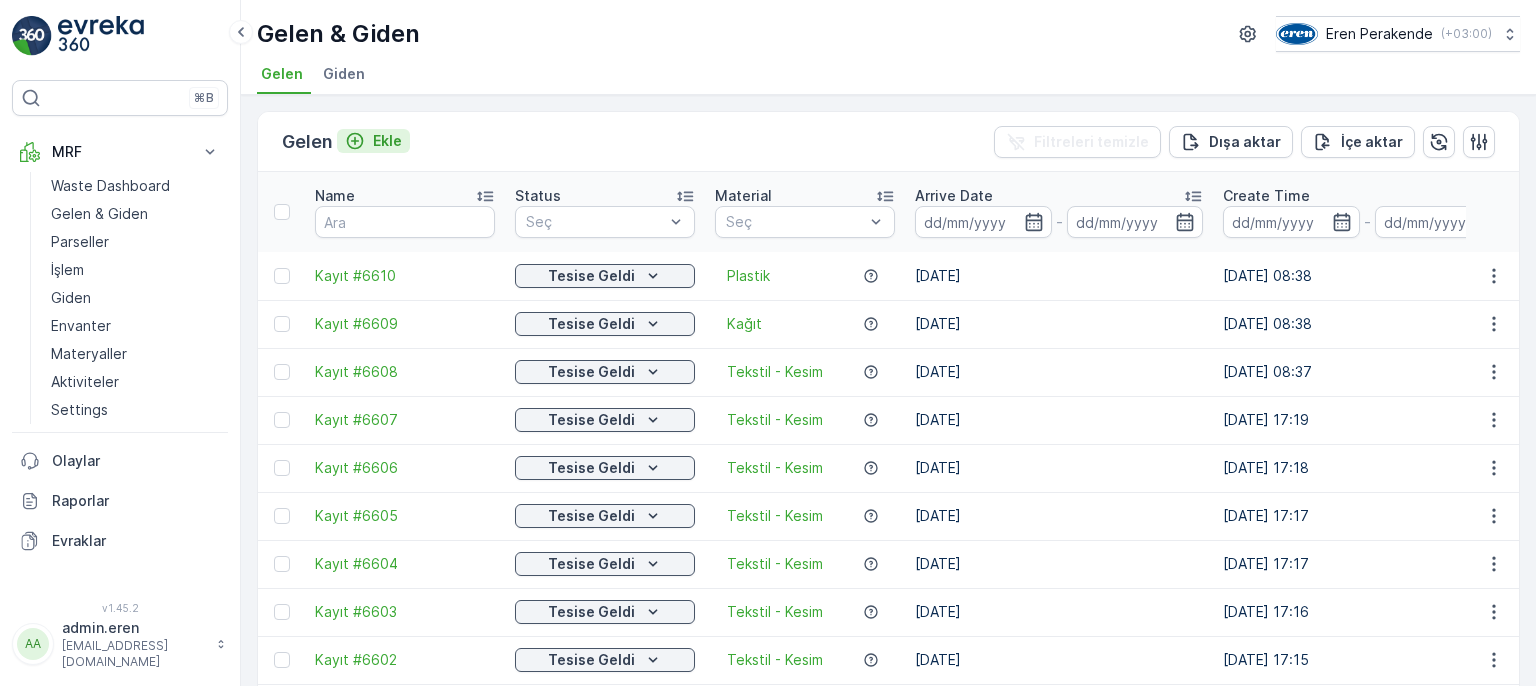 click on "Ekle" at bounding box center [373, 141] 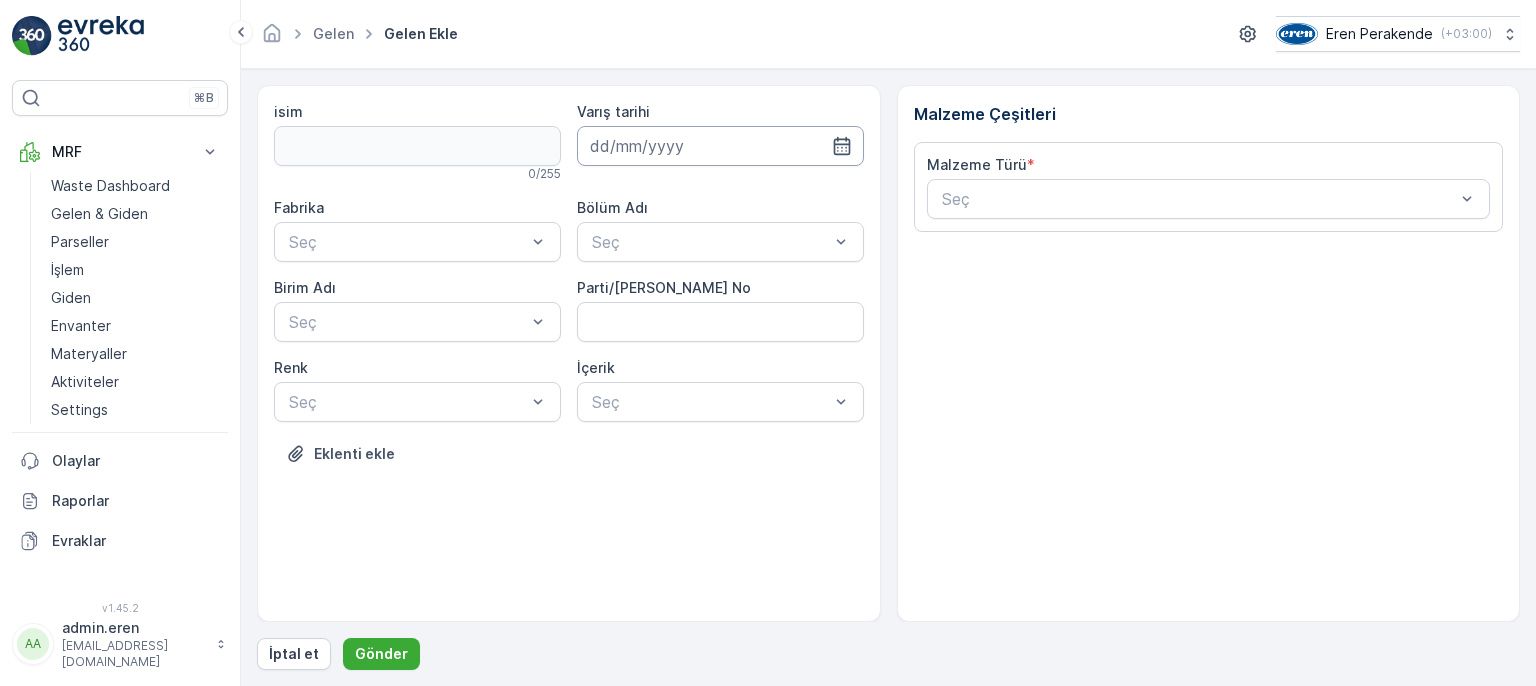 click at bounding box center (720, 146) 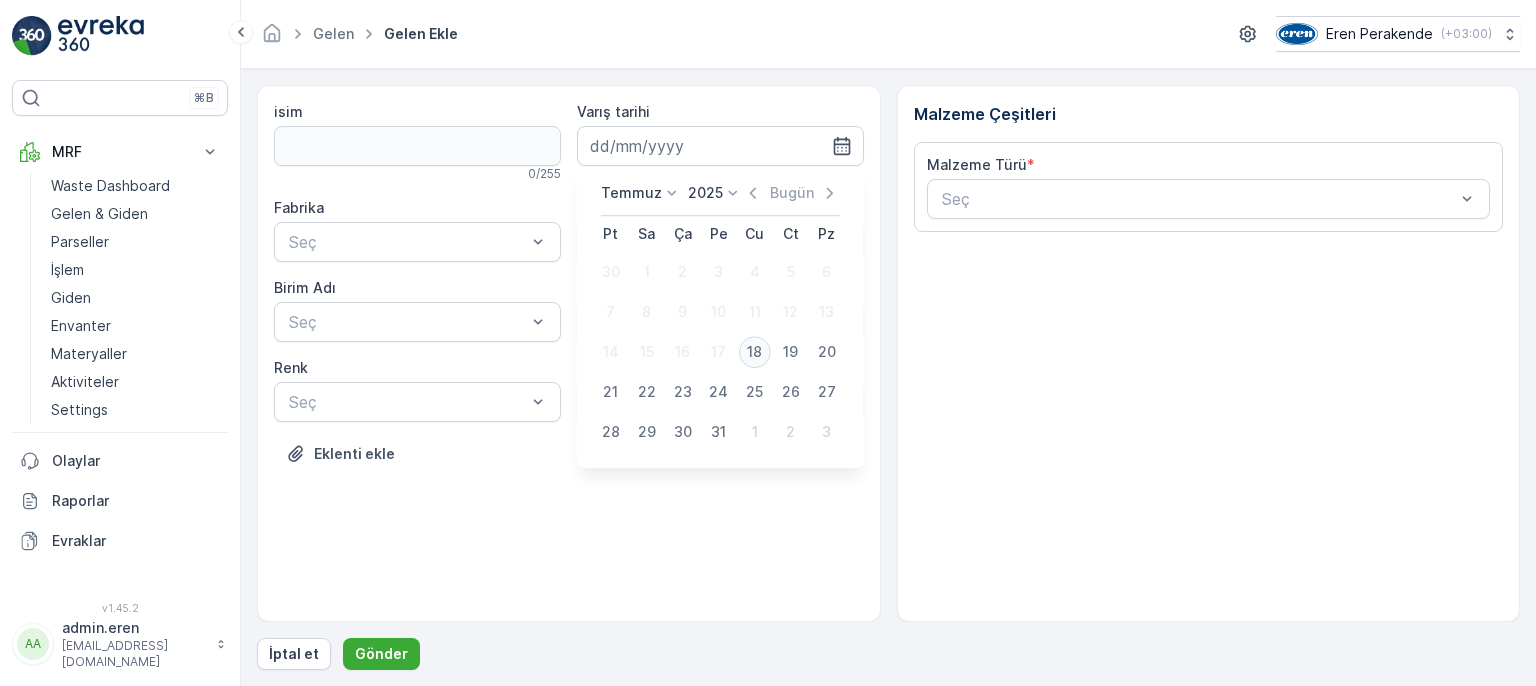 click on "18" at bounding box center (755, 352) 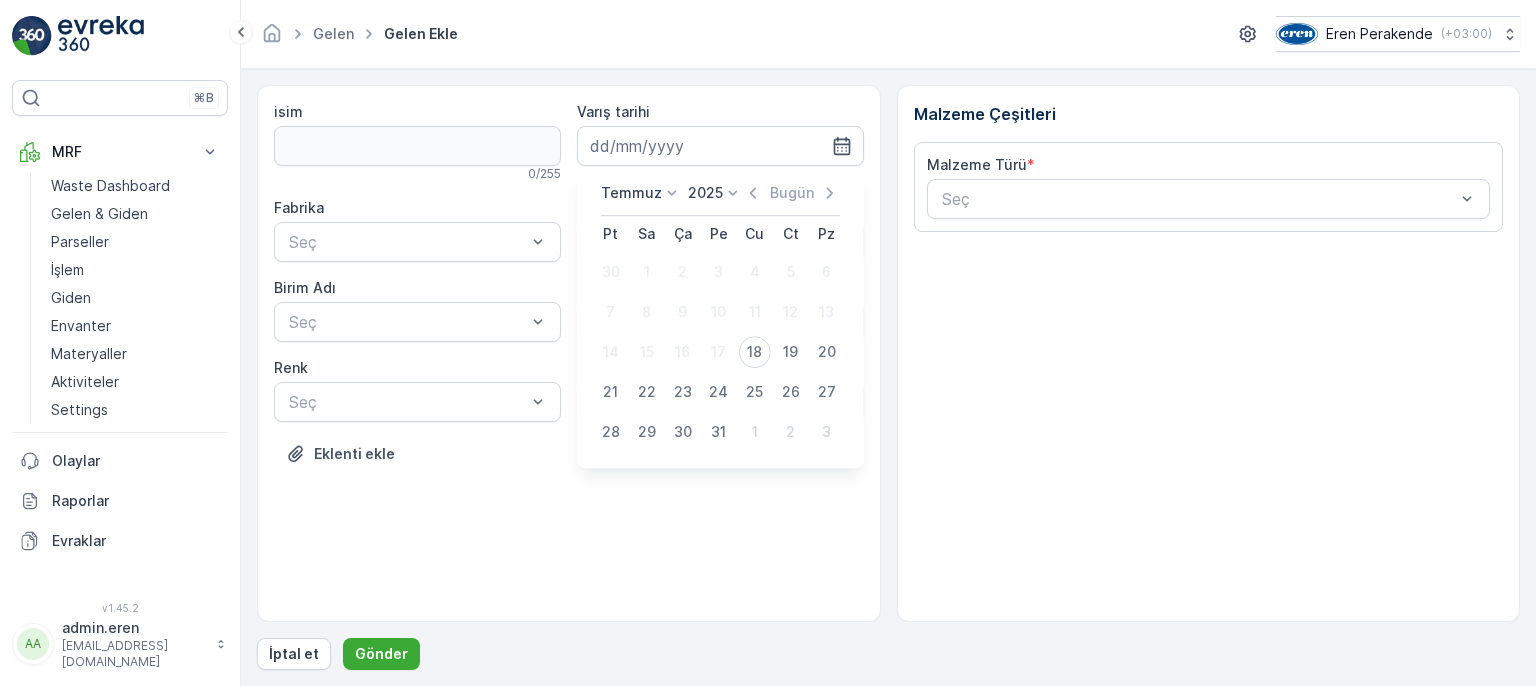 type on "[DATE]" 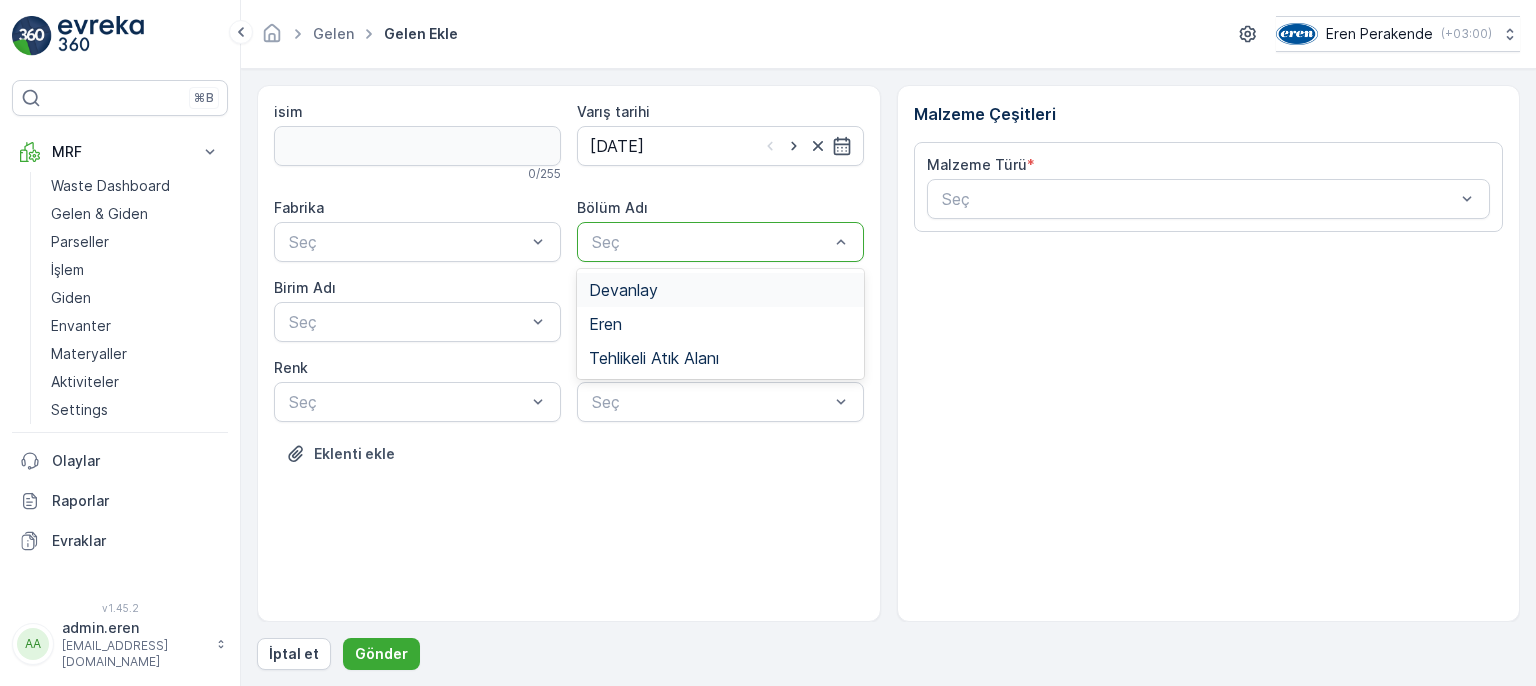 click at bounding box center [710, 242] 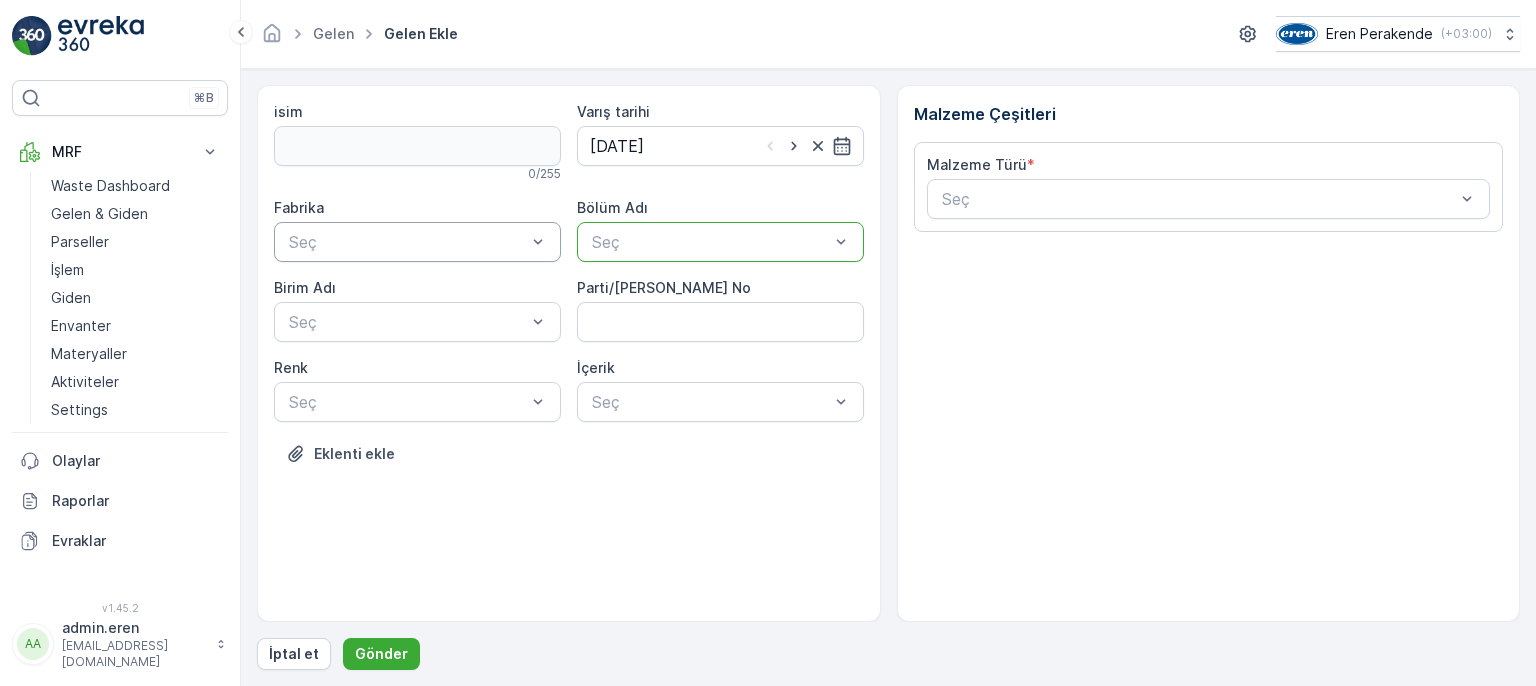 click at bounding box center (407, 242) 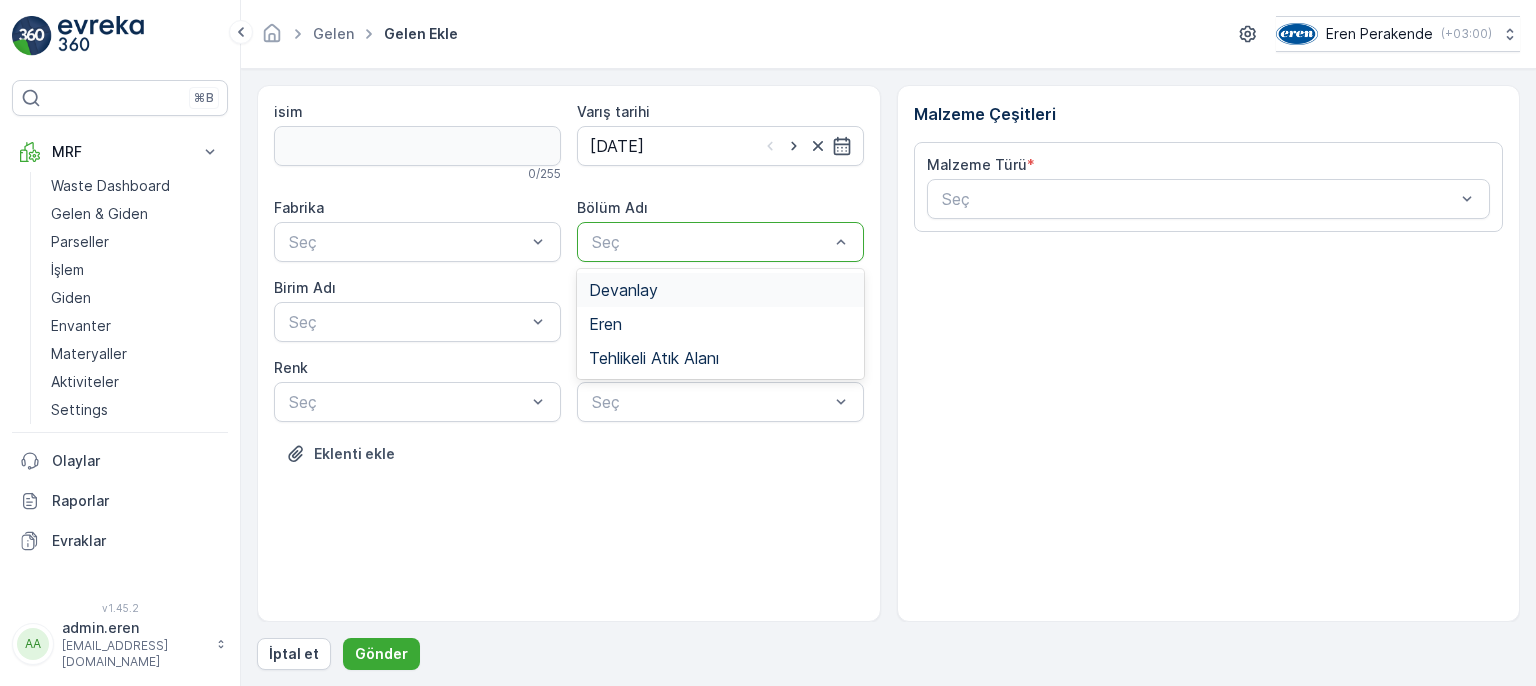 drag, startPoint x: 624, startPoint y: 237, endPoint x: 652, endPoint y: 288, distance: 58.18075 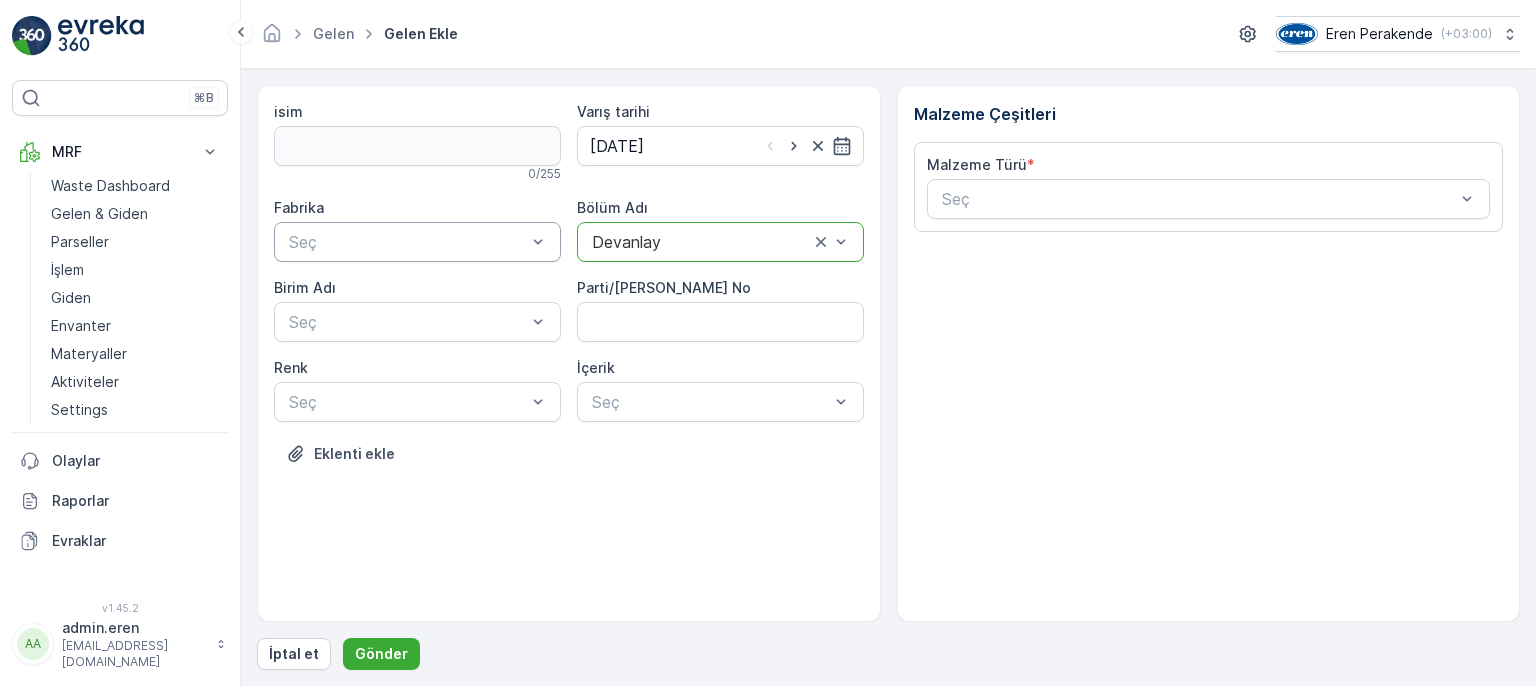 click at bounding box center (407, 242) 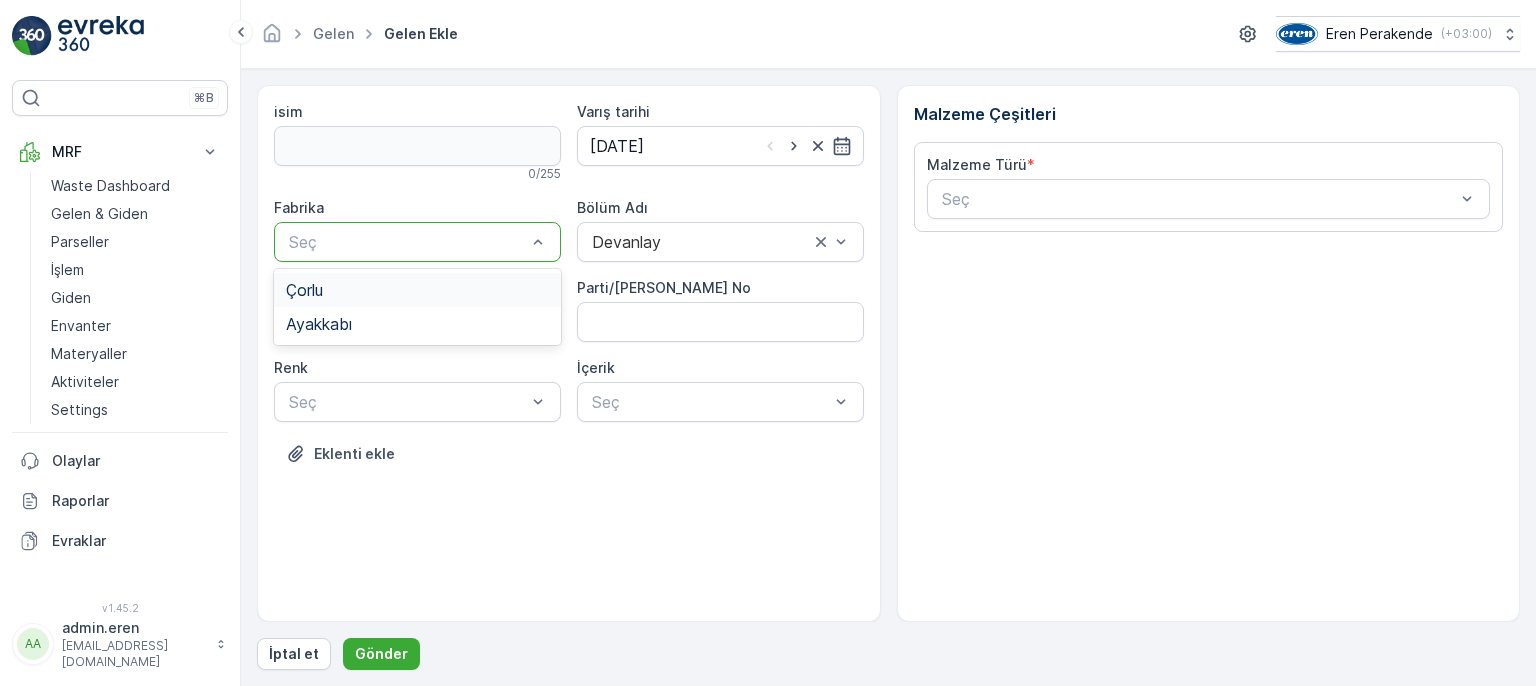 click on "Çorlu" at bounding box center [417, 290] 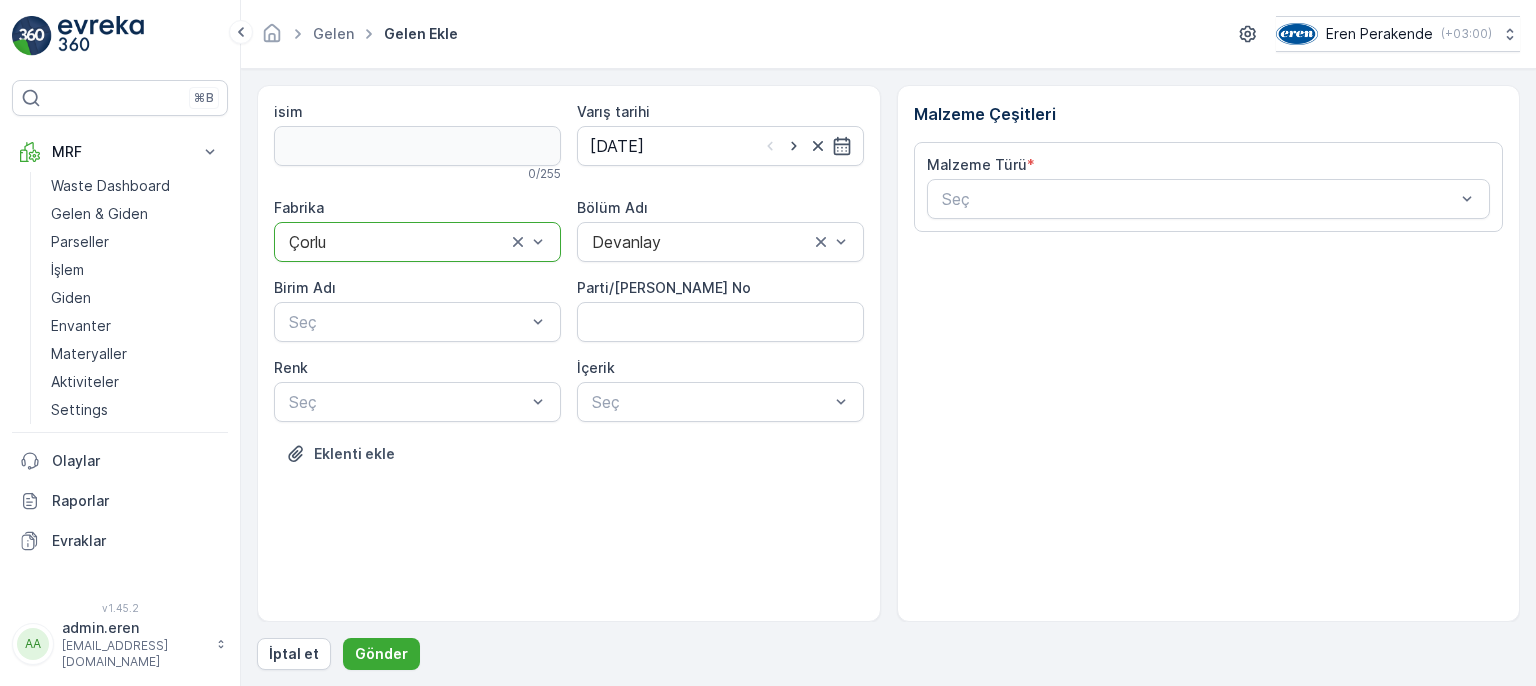 click on "Fabrika option Çorlu, selected. Çorlu Bölüm Adı Devanlay Birim Adı Seç Parti/Kesim Föyü No Renk Seç İçerik Seç" at bounding box center (569, 310) 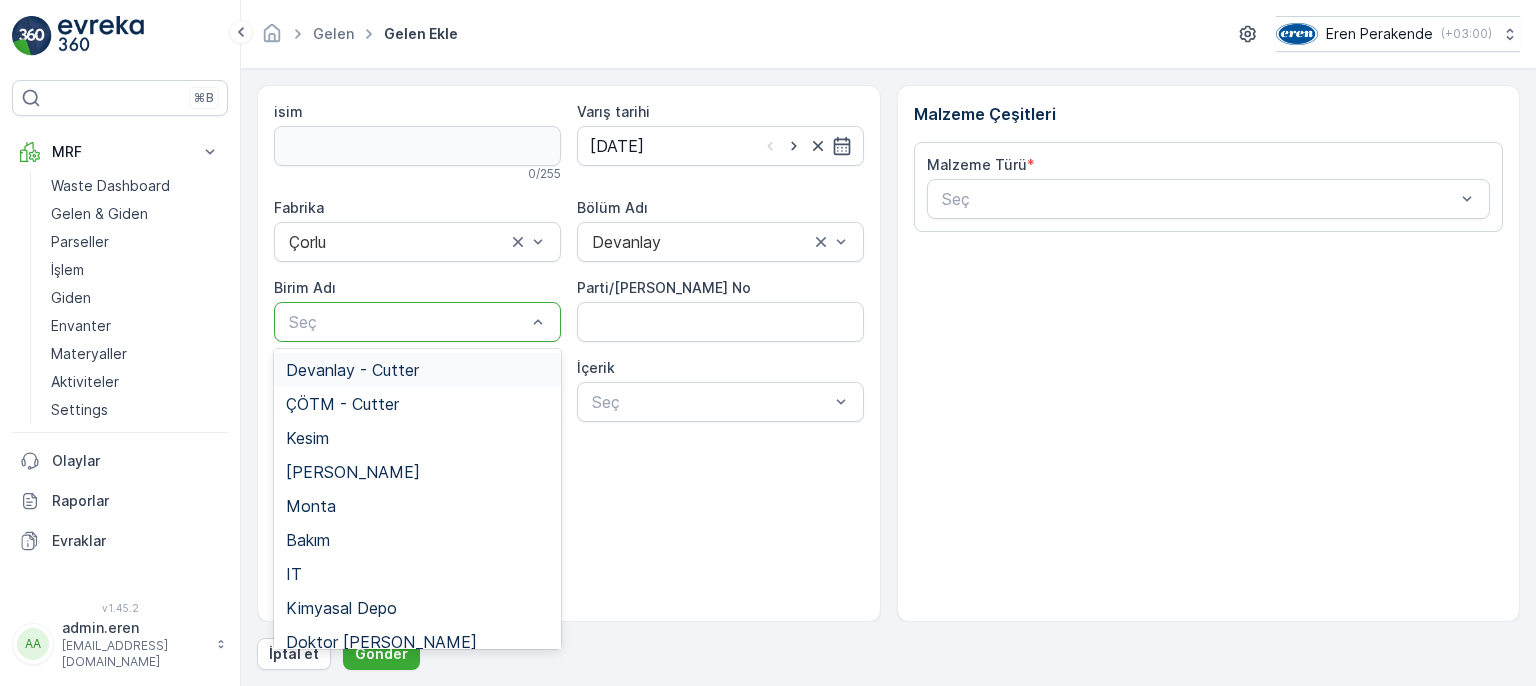 click on "Devanlay  - Cutter" at bounding box center [417, 370] 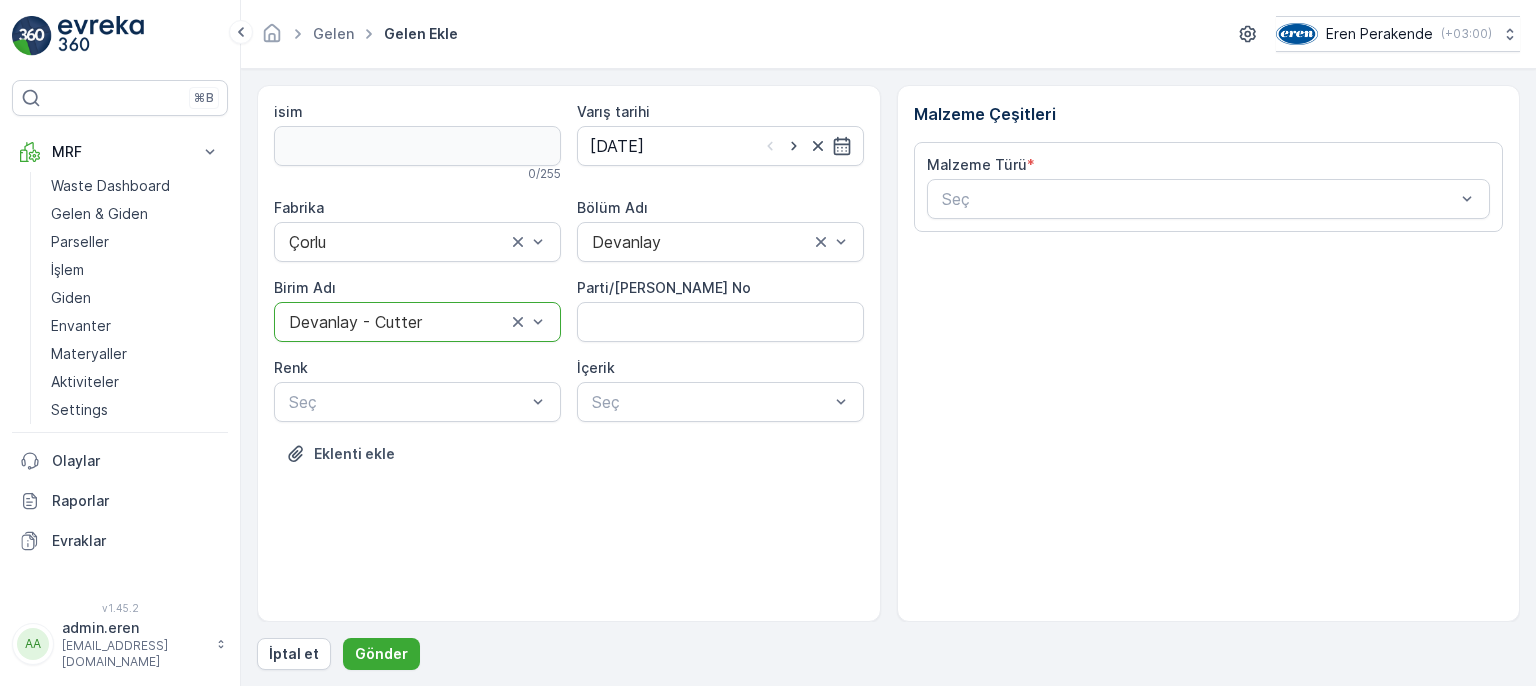 click on "Malzeme Çeşitleri Malzeme Türü * Seç" at bounding box center [1209, 353] 